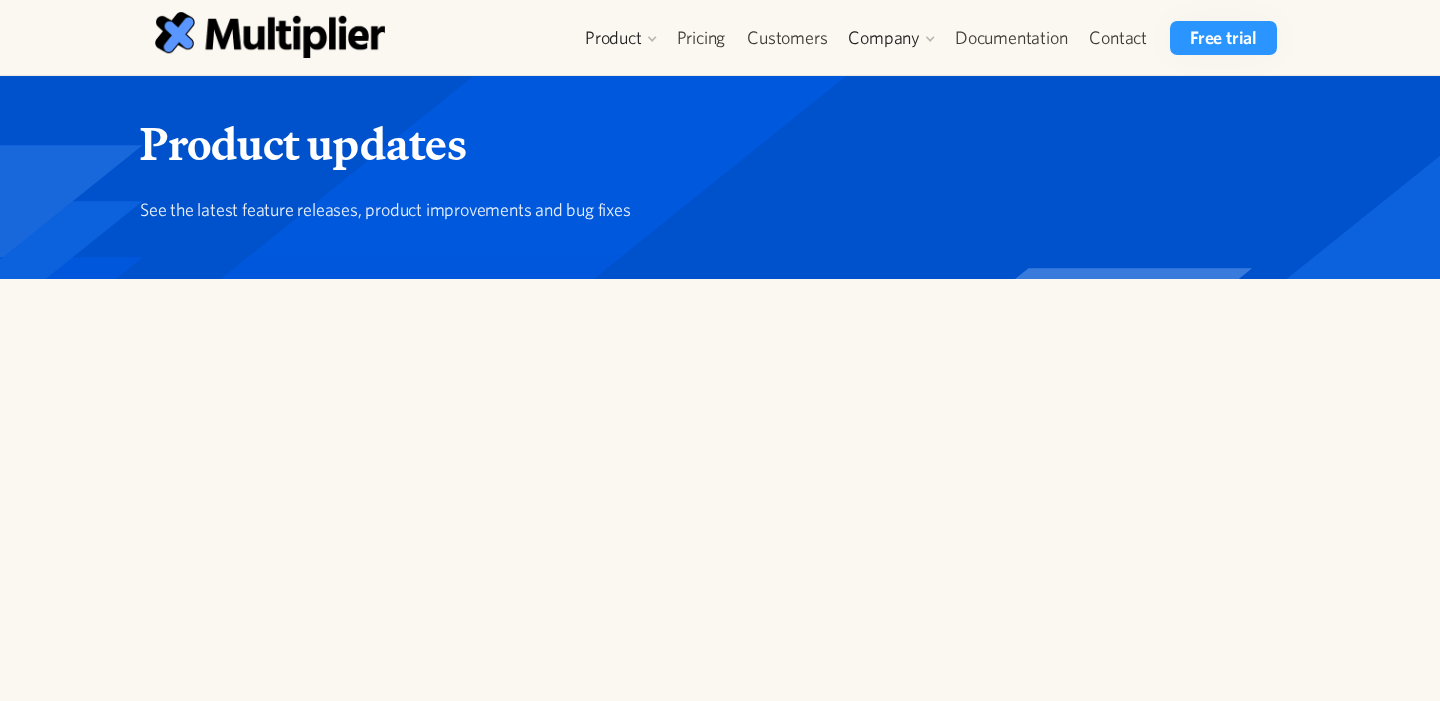 scroll, scrollTop: 0, scrollLeft: 0, axis: both 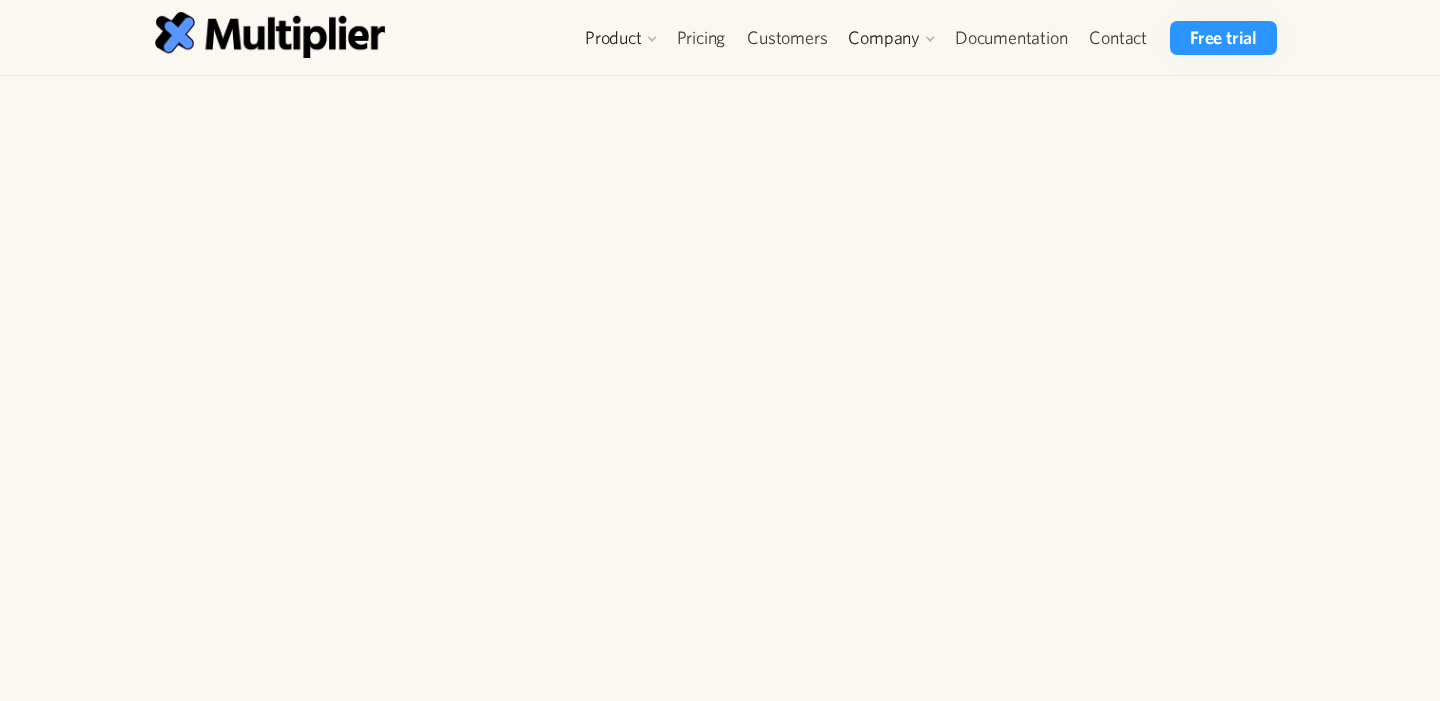 click at bounding box center (140, 105) 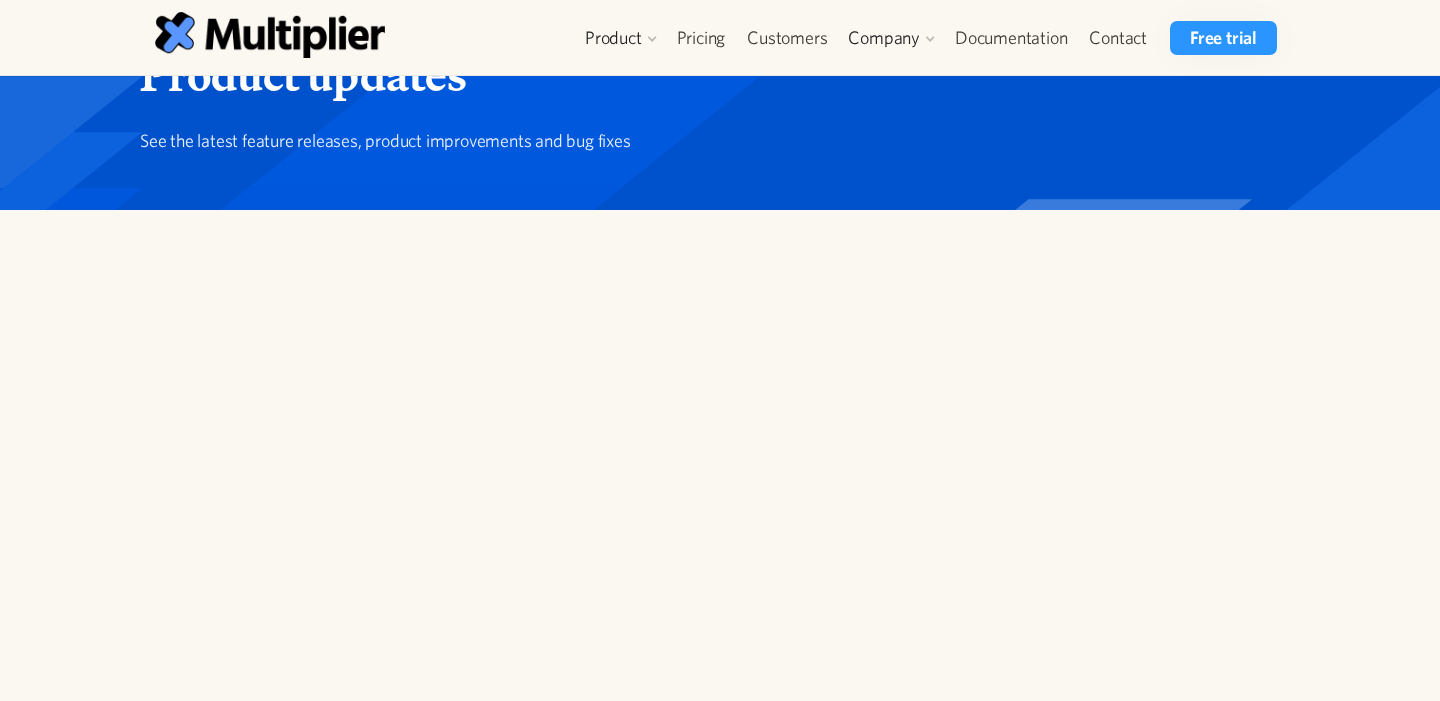 scroll, scrollTop: 50, scrollLeft: 0, axis: vertical 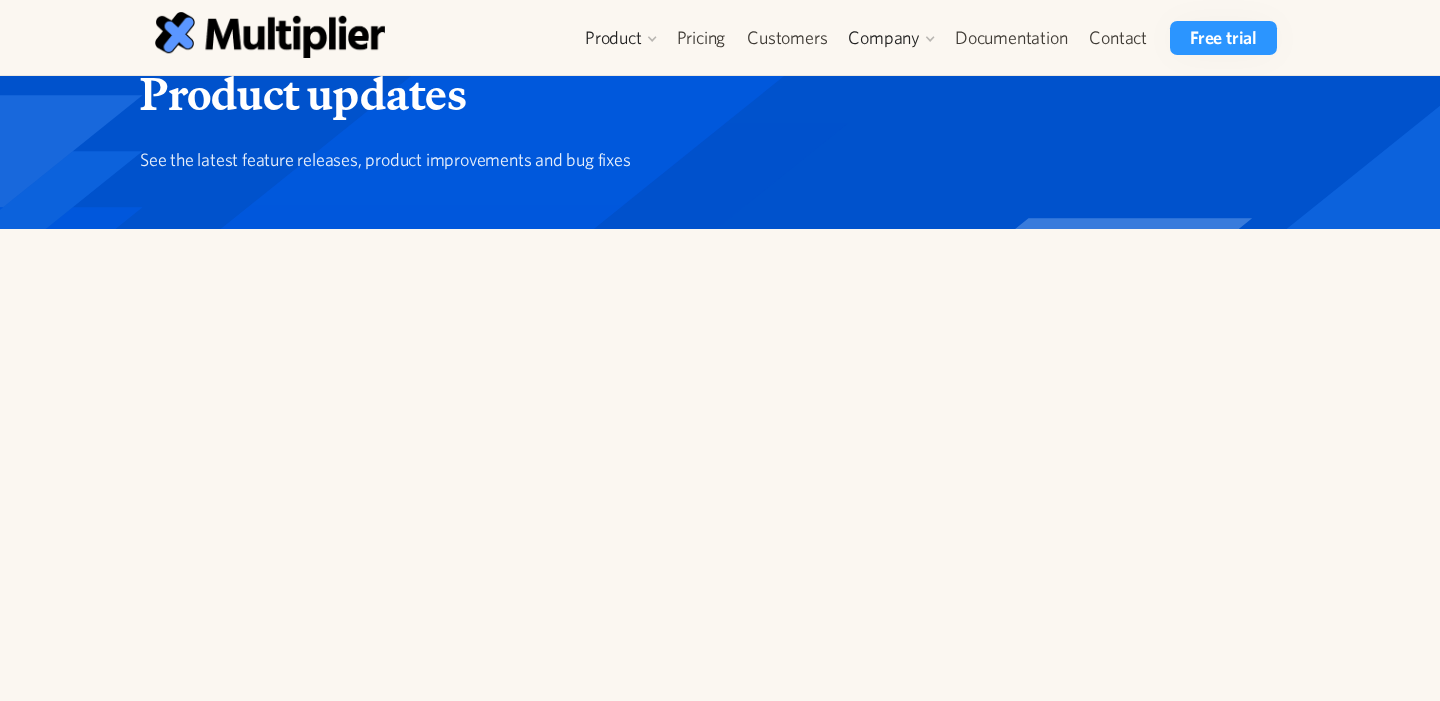 click at bounding box center (140, 269) 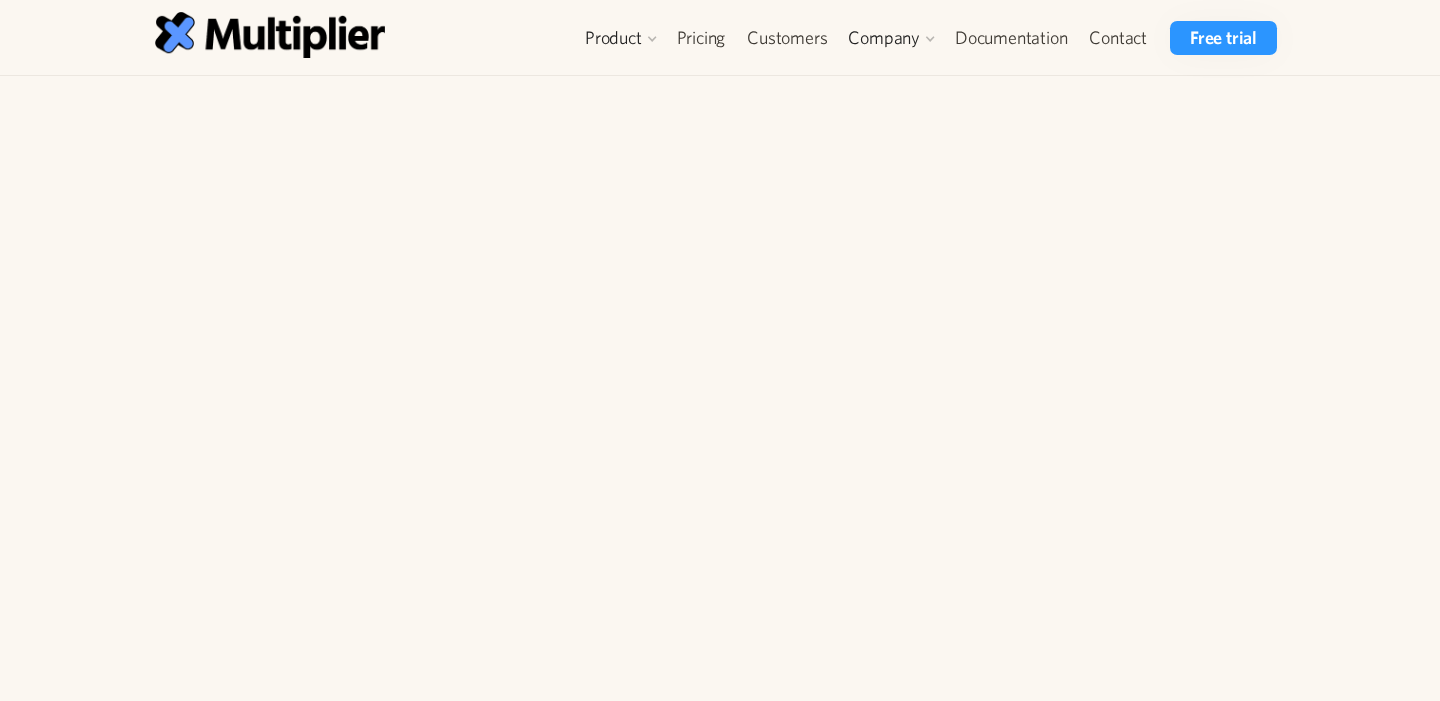 scroll, scrollTop: 458, scrollLeft: 0, axis: vertical 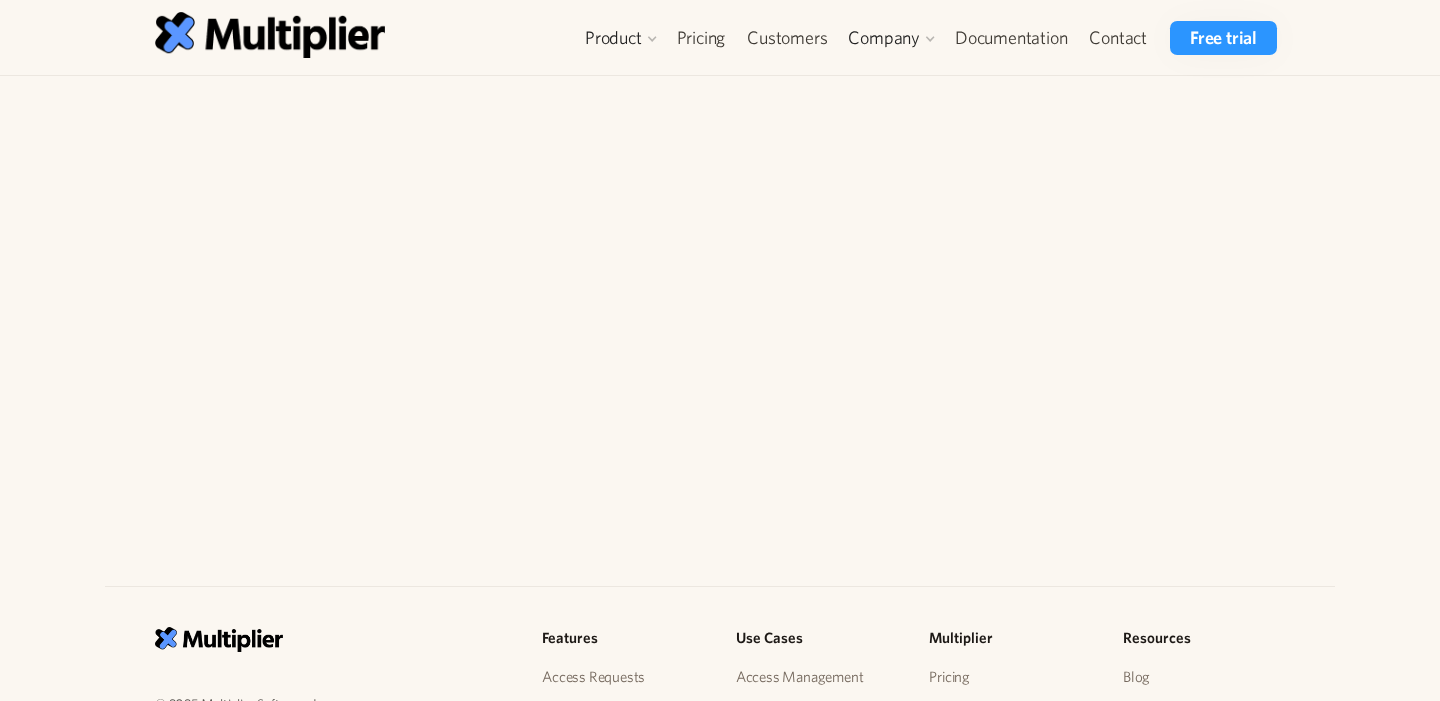drag, startPoint x: 1068, startPoint y: 601, endPoint x: 594, endPoint y: 321, distance: 550.5234 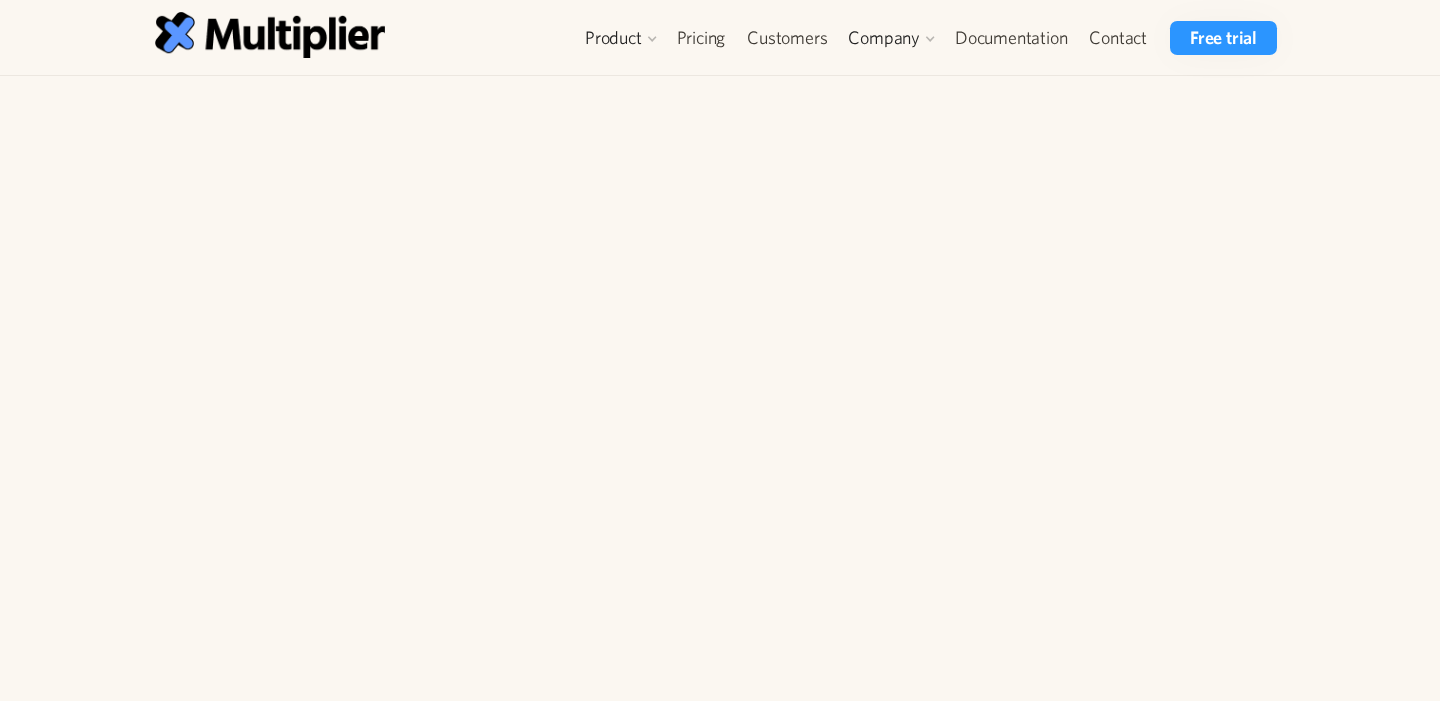 click at bounding box center [140, 14] 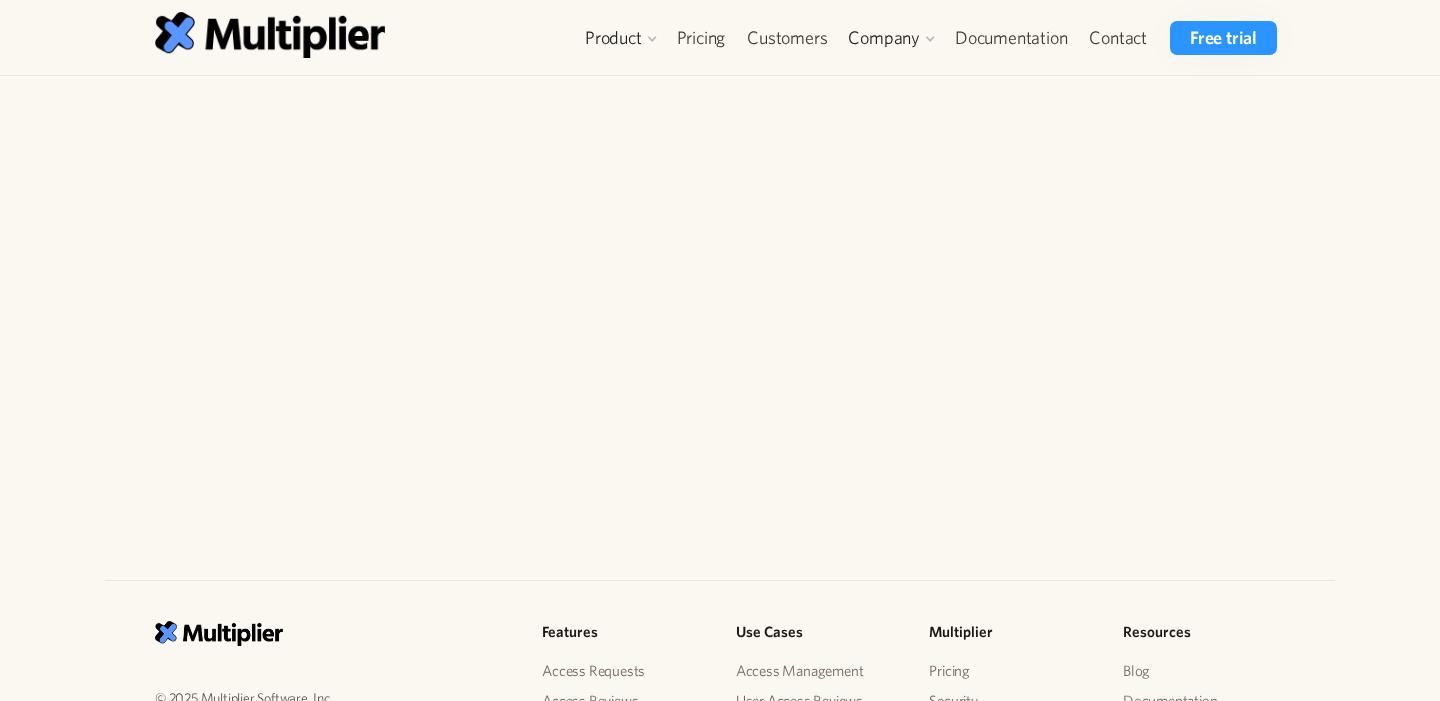 scroll, scrollTop: 473, scrollLeft: 0, axis: vertical 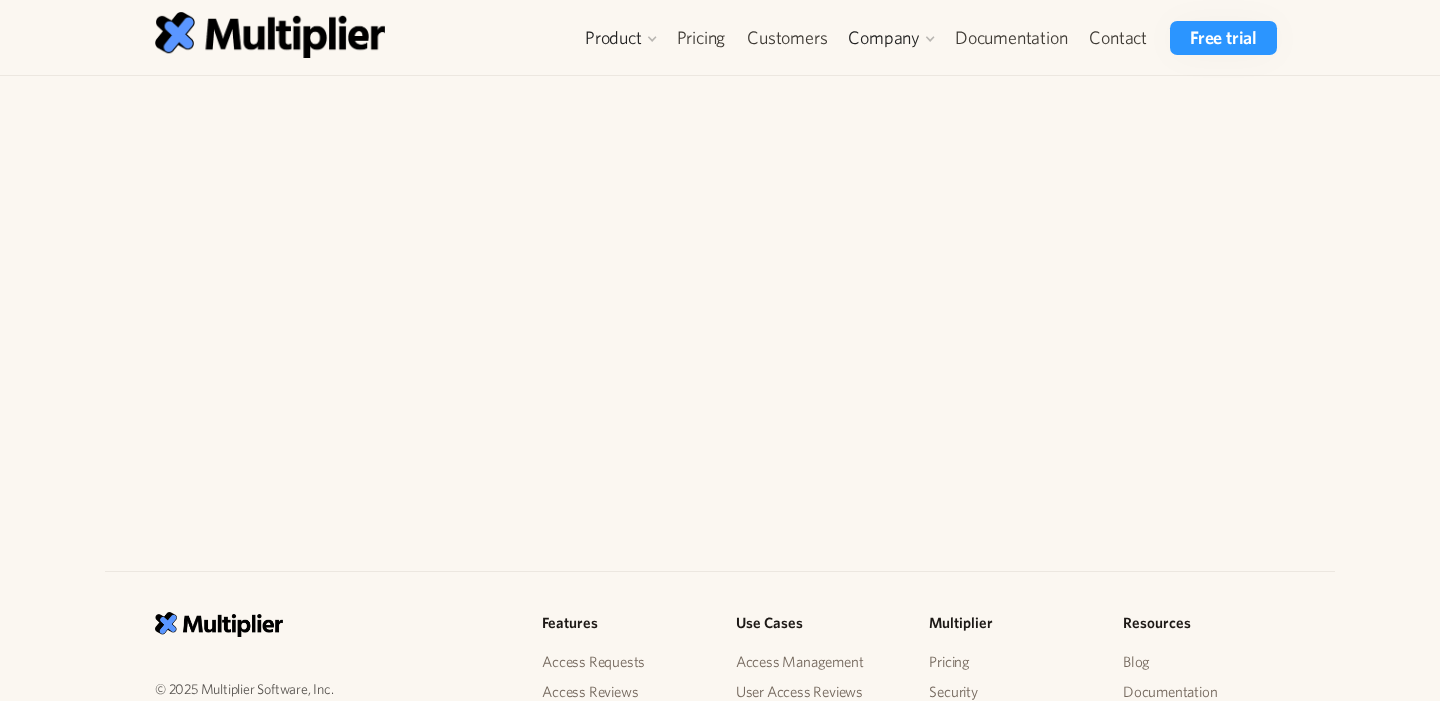 drag, startPoint x: 963, startPoint y: 613, endPoint x: 528, endPoint y: 407, distance: 481.31174 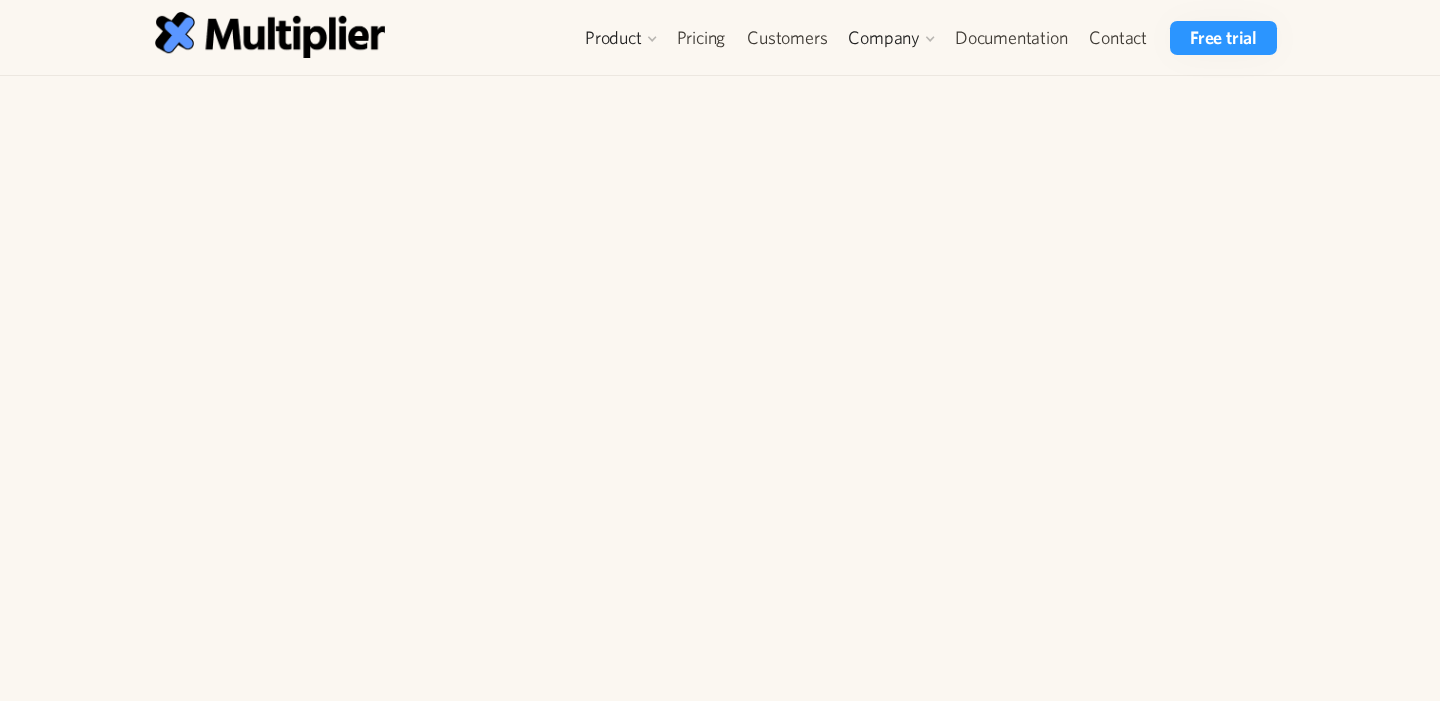 scroll, scrollTop: 274, scrollLeft: 0, axis: vertical 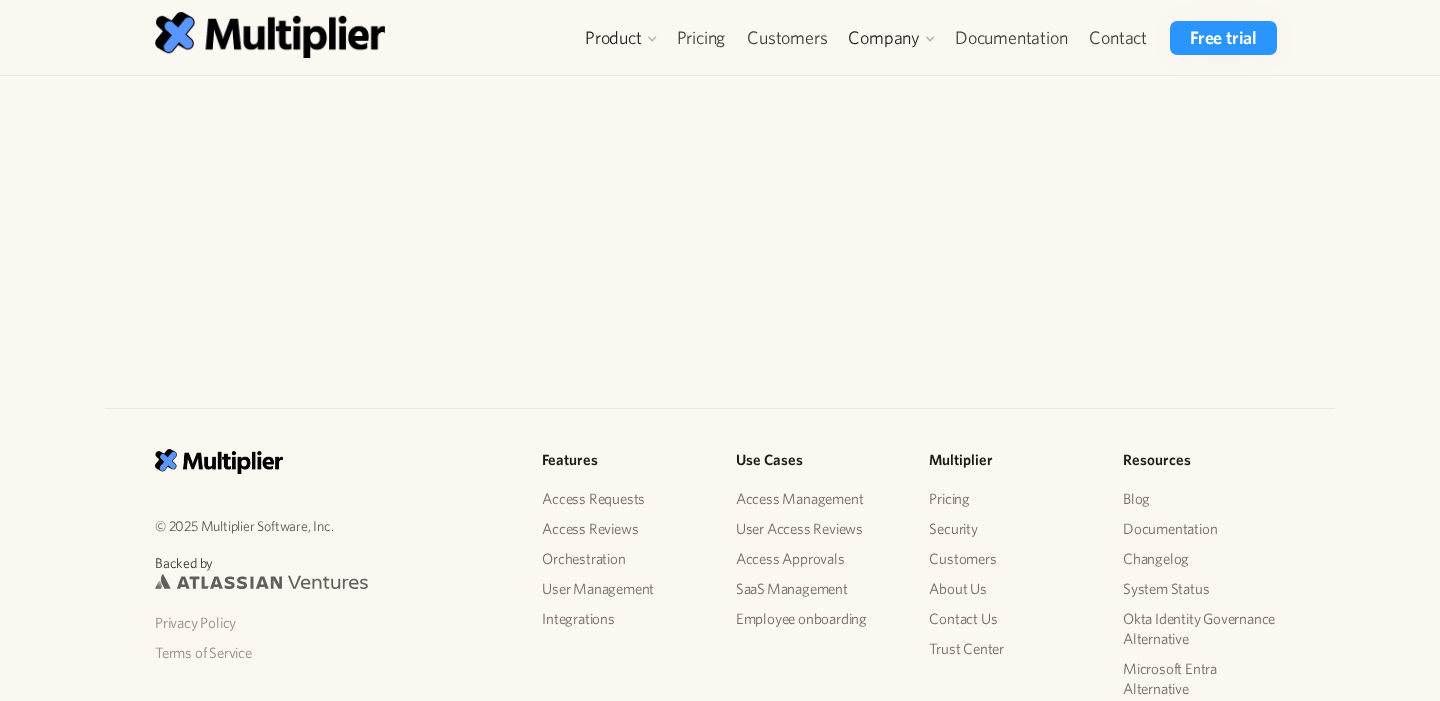 drag, startPoint x: 969, startPoint y: 395, endPoint x: 485, endPoint y: 114, distance: 559.65796 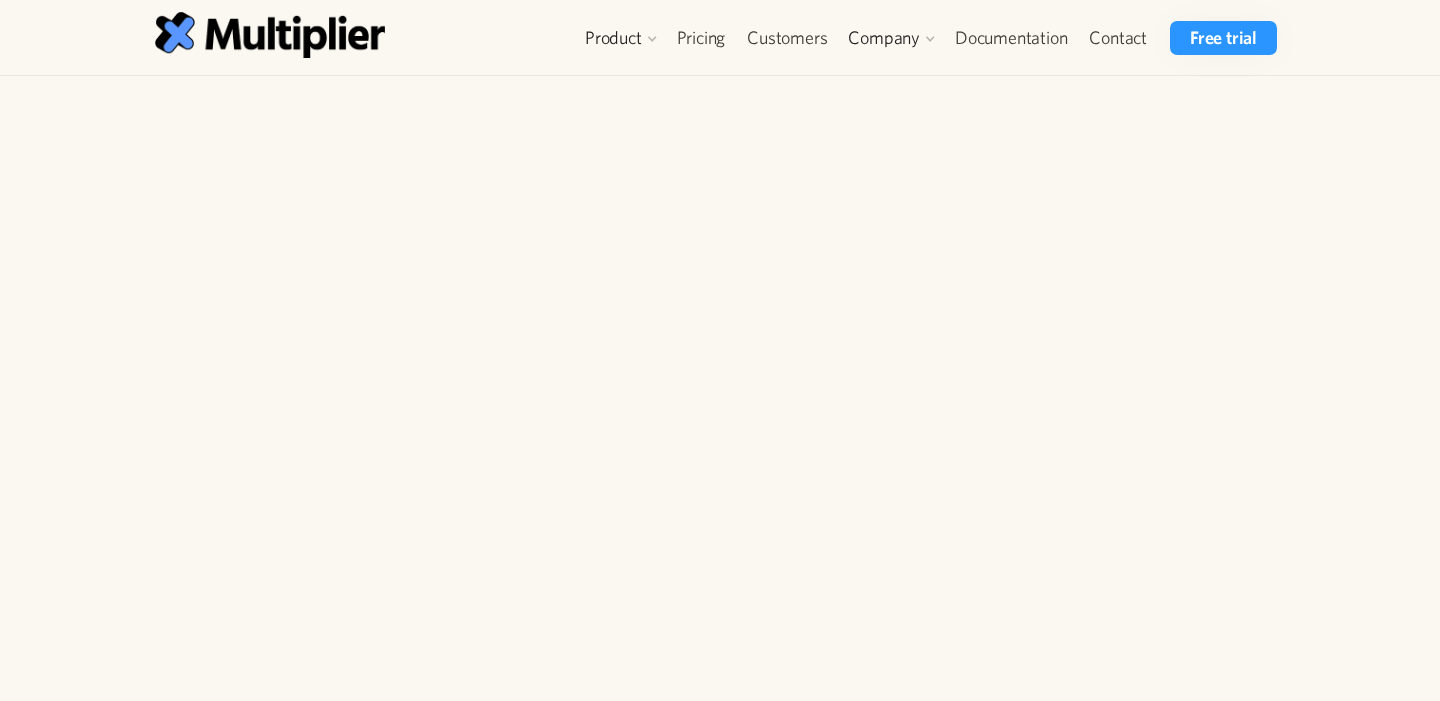 scroll, scrollTop: 213, scrollLeft: 0, axis: vertical 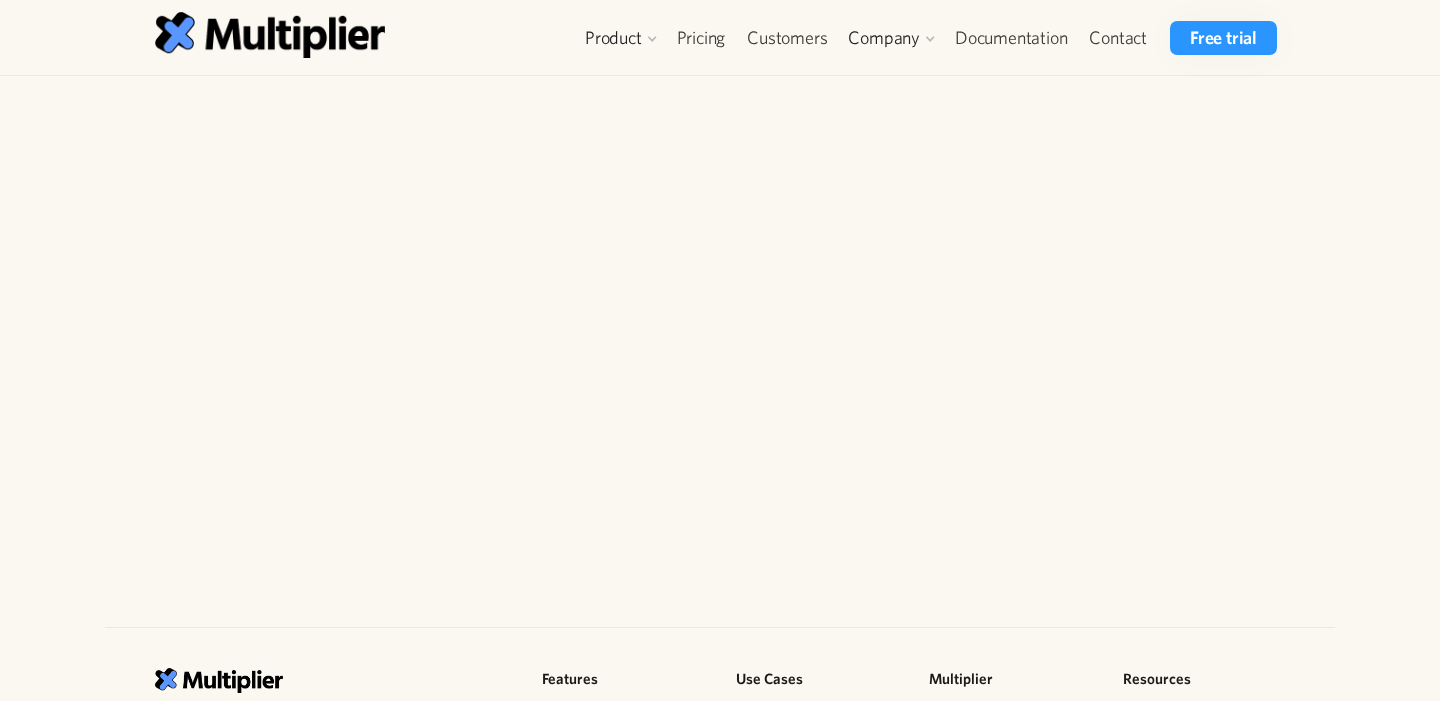 drag, startPoint x: 1166, startPoint y: 626, endPoint x: 561, endPoint y: 419, distance: 639.43256 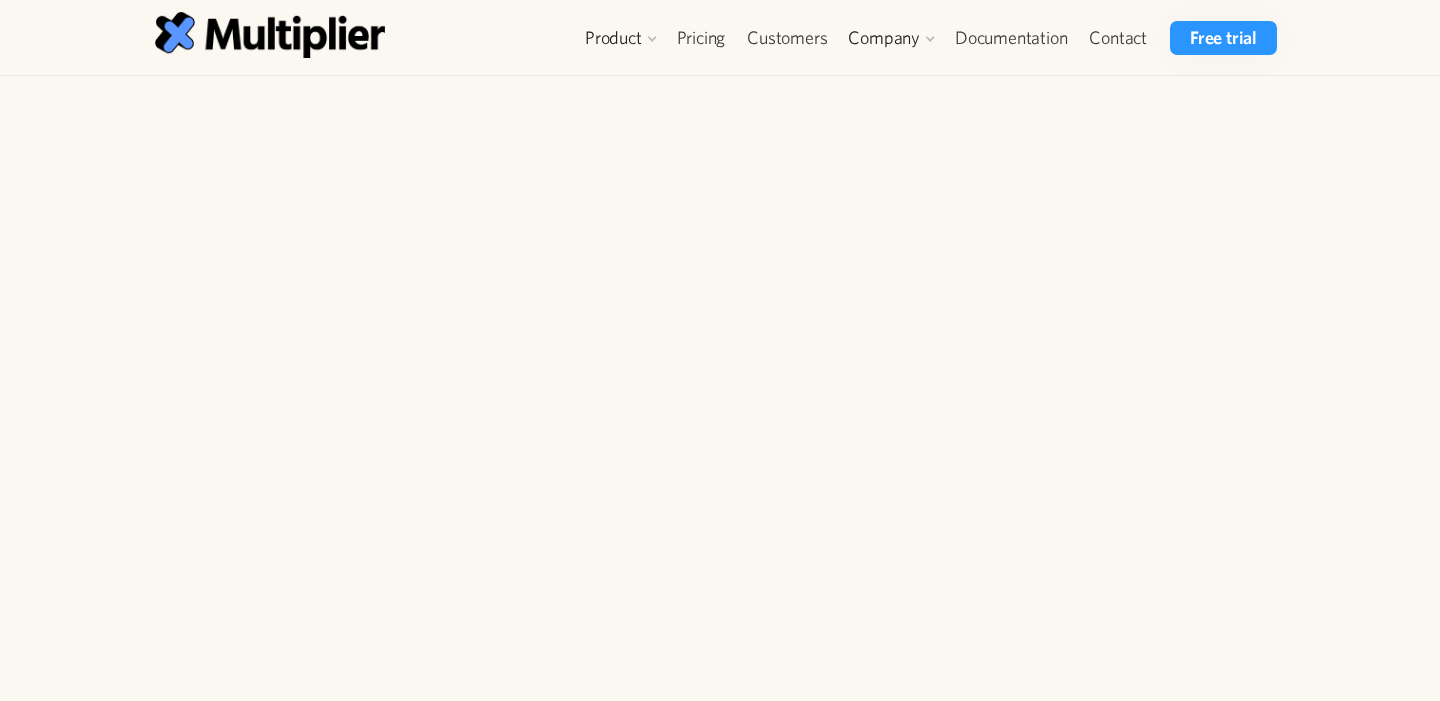 scroll, scrollTop: 254, scrollLeft: 0, axis: vertical 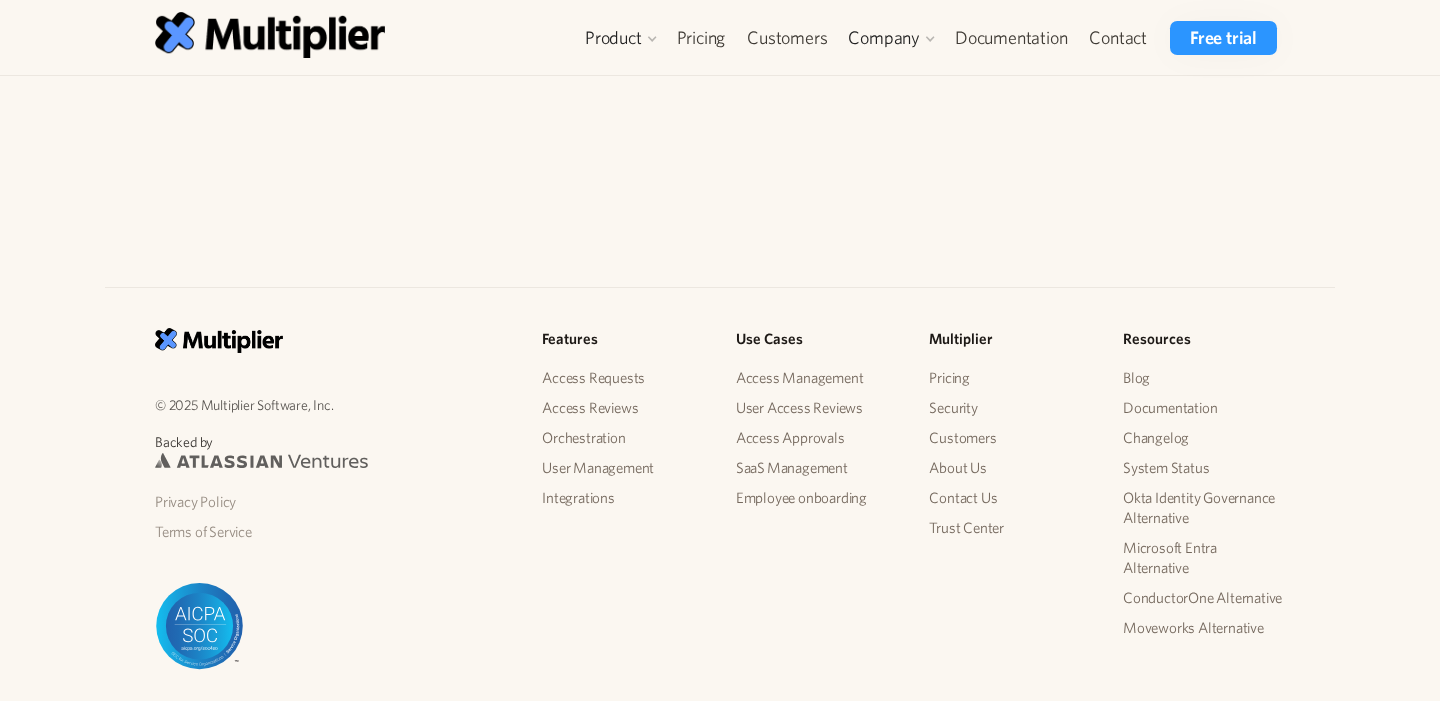 drag, startPoint x: 957, startPoint y: 287, endPoint x: 553, endPoint y: 115, distance: 439.08997 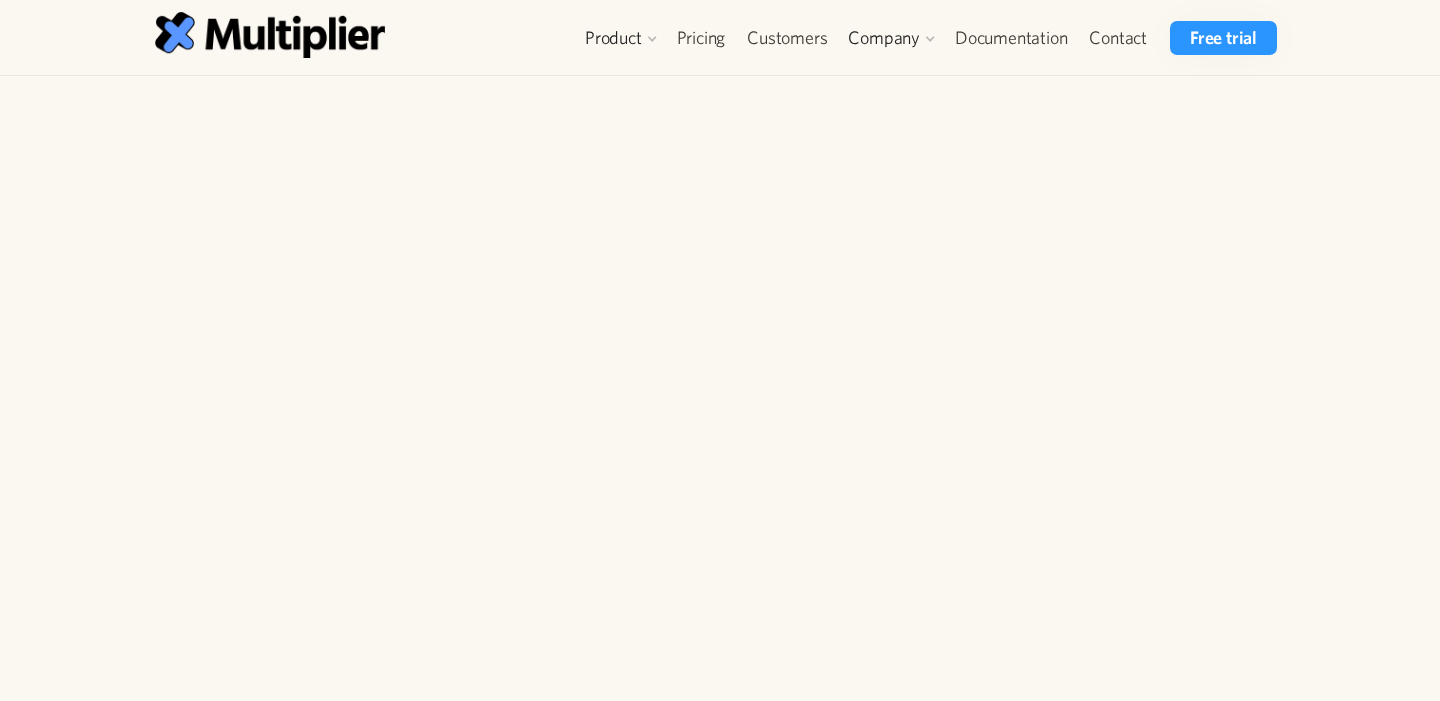 scroll, scrollTop: 320, scrollLeft: 0, axis: vertical 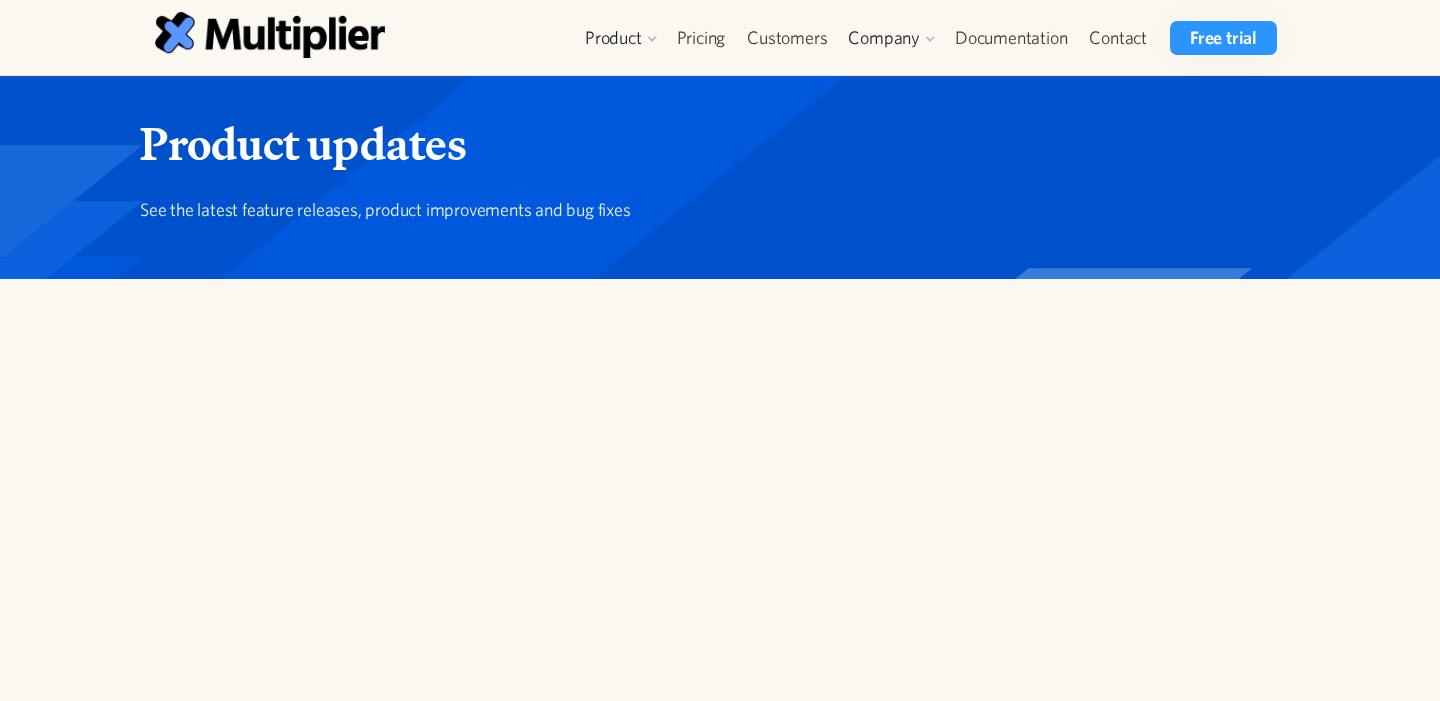 drag, startPoint x: 466, startPoint y: 543, endPoint x: 217, endPoint y: 447, distance: 266.86514 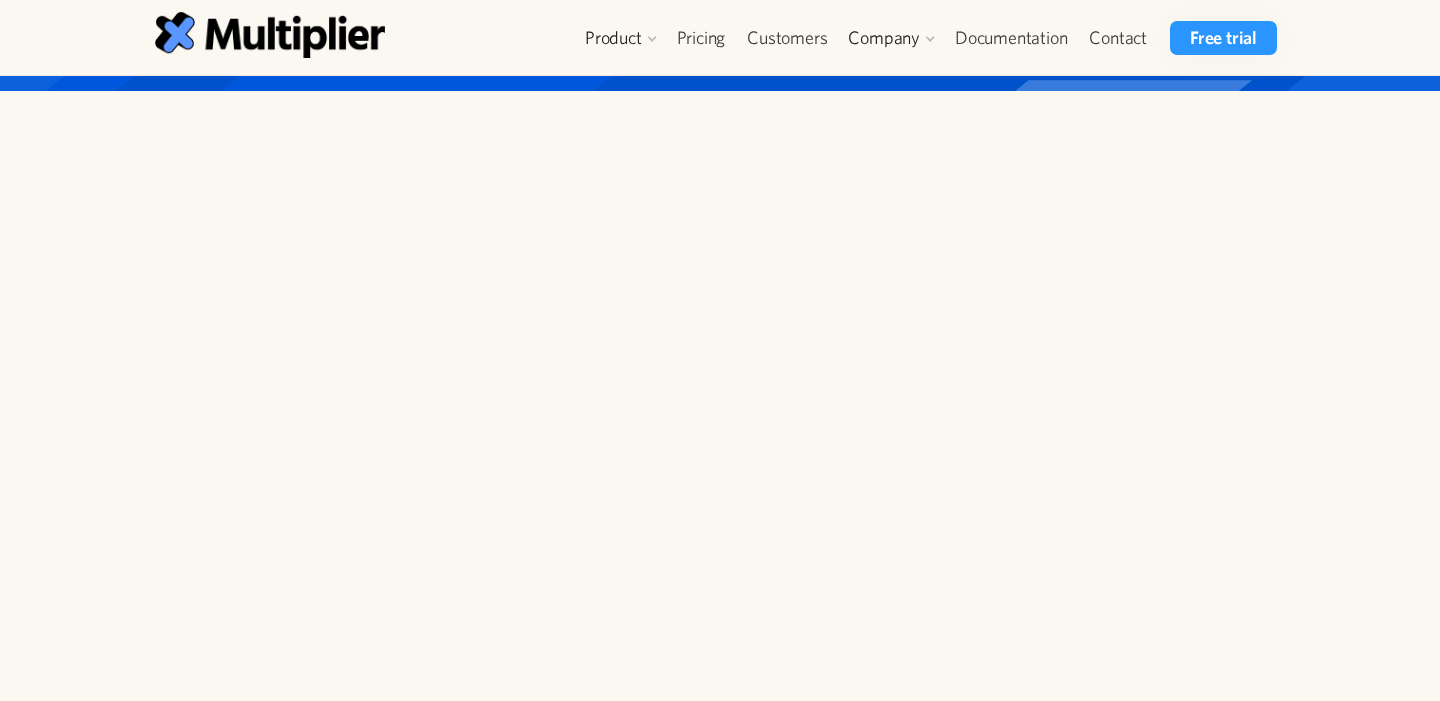 scroll, scrollTop: 604, scrollLeft: 0, axis: vertical 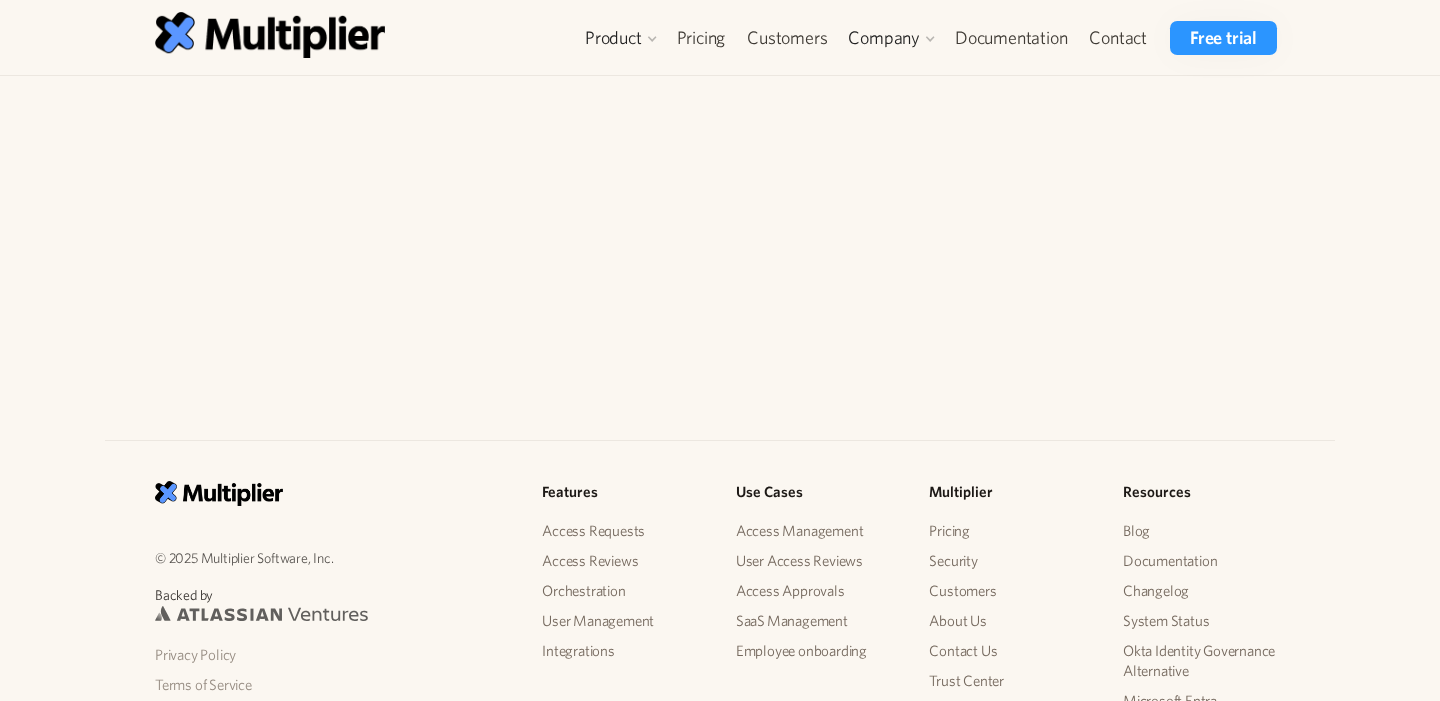 click at bounding box center [140, -285] 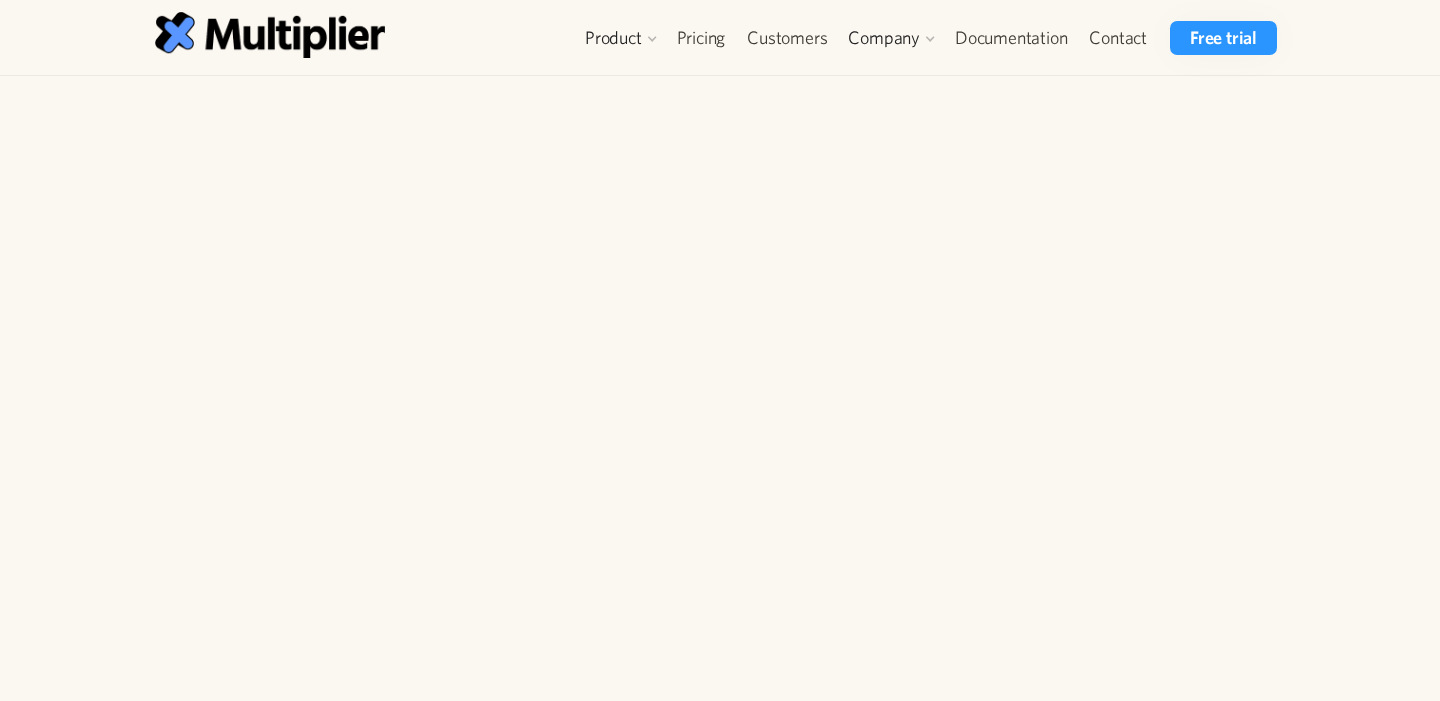 scroll, scrollTop: 232, scrollLeft: 0, axis: vertical 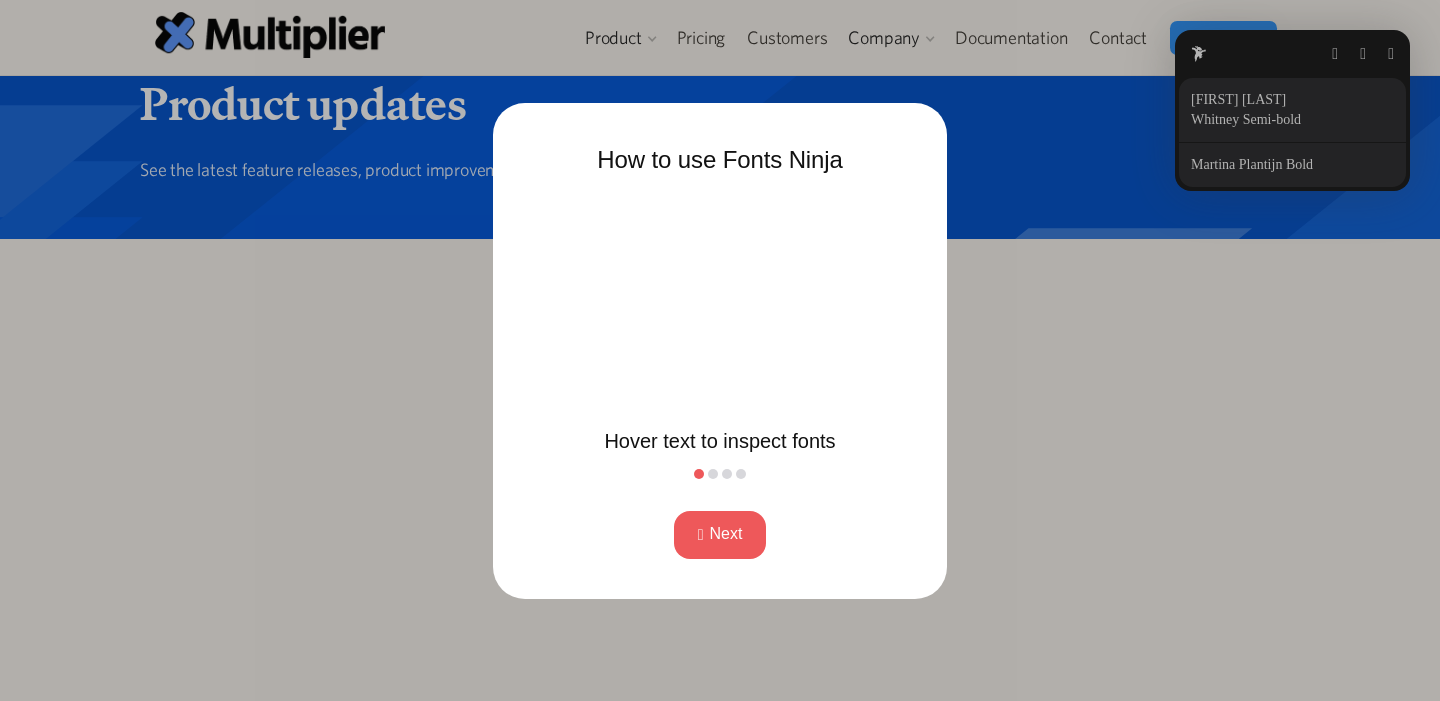 click on "Next" at bounding box center [720, 535] 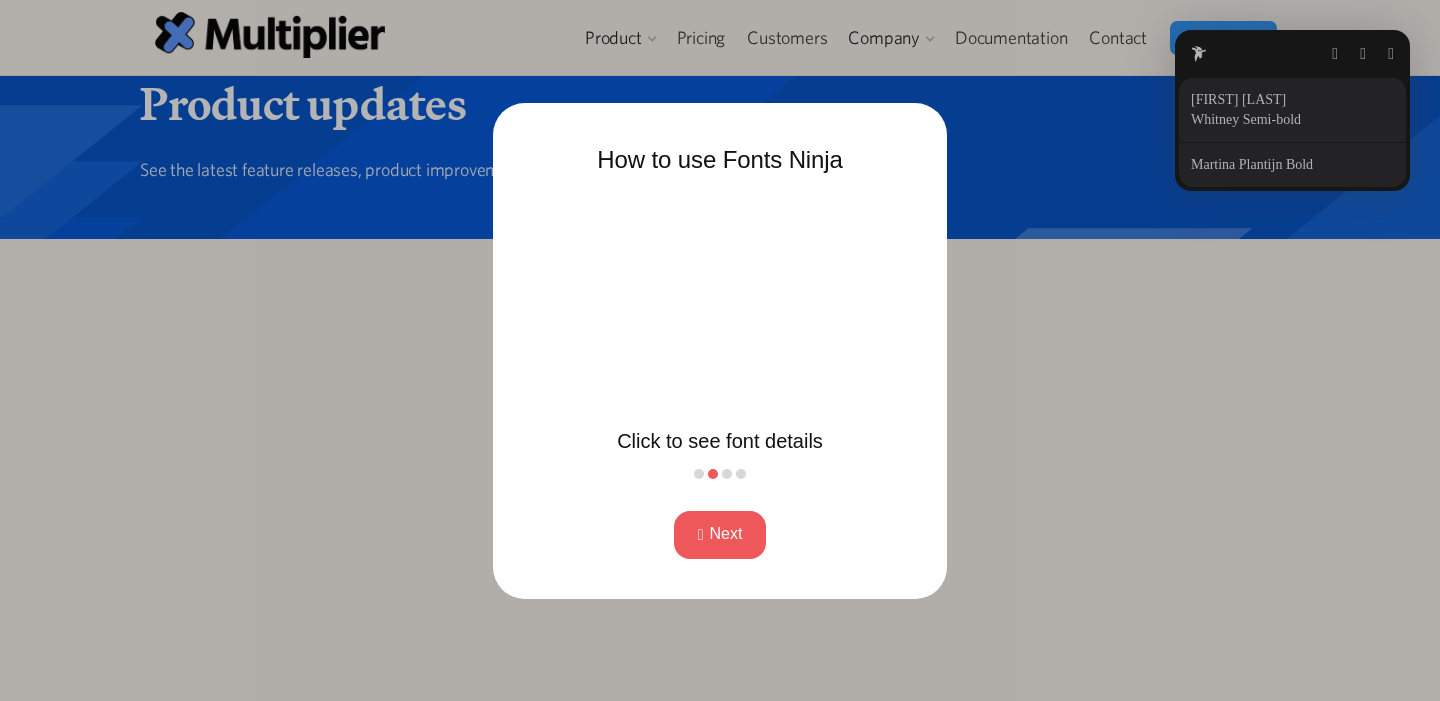 click on "Next" at bounding box center (720, 535) 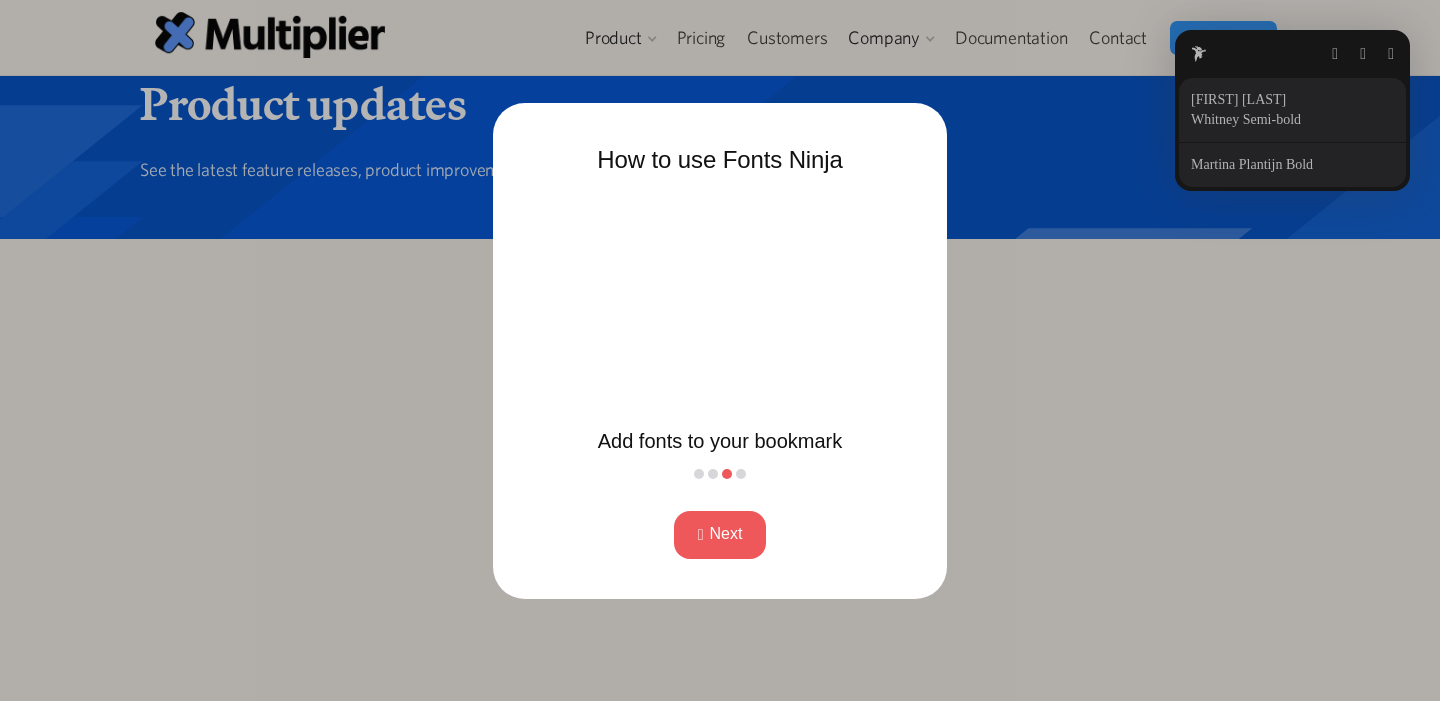 click on "Next" at bounding box center [720, 535] 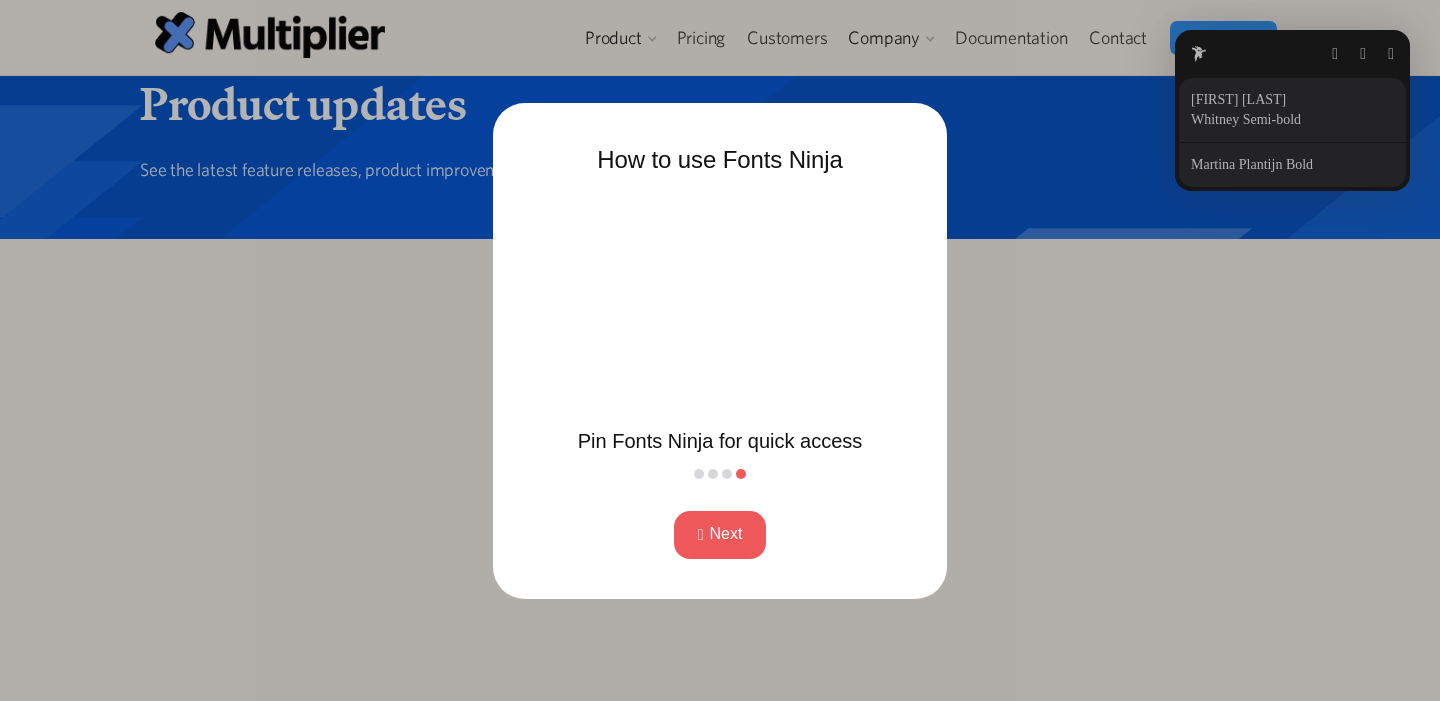 click on "Next" at bounding box center [720, 535] 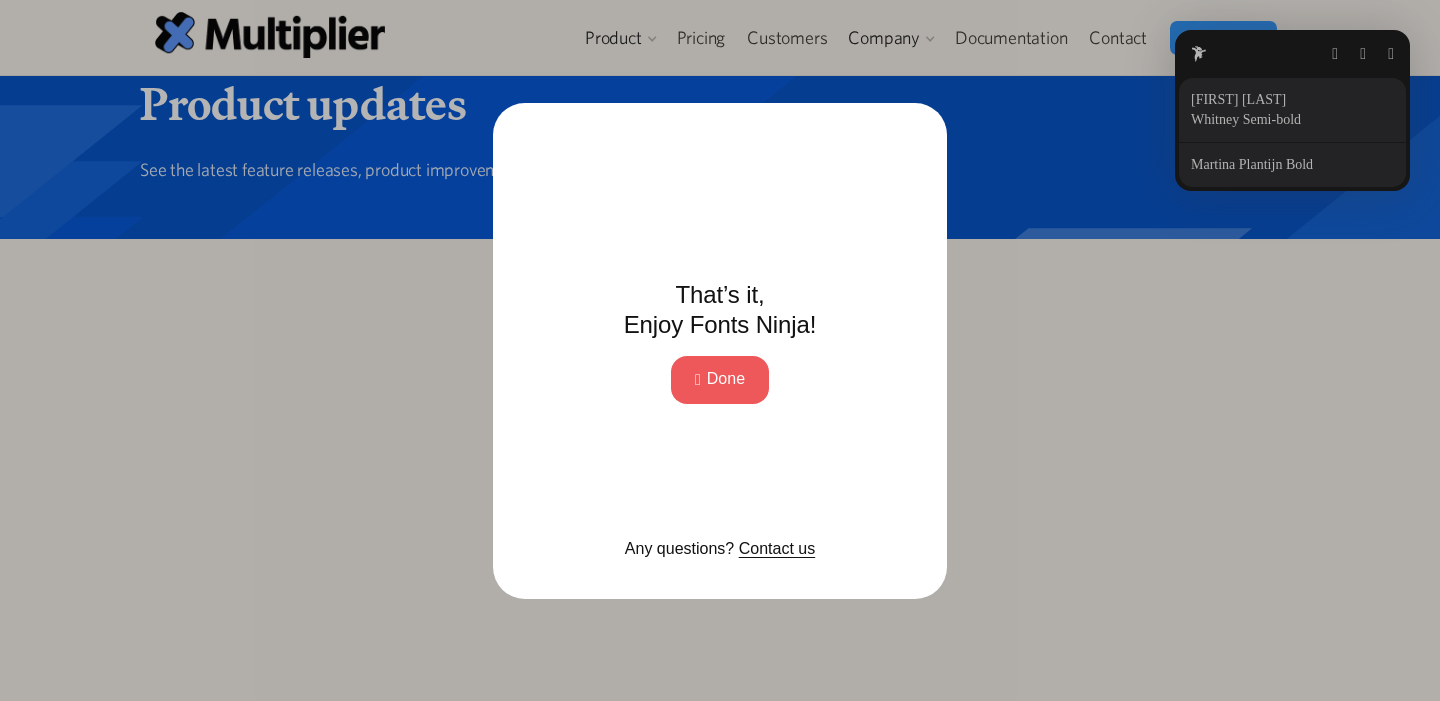 click on "Done" at bounding box center (720, 380) 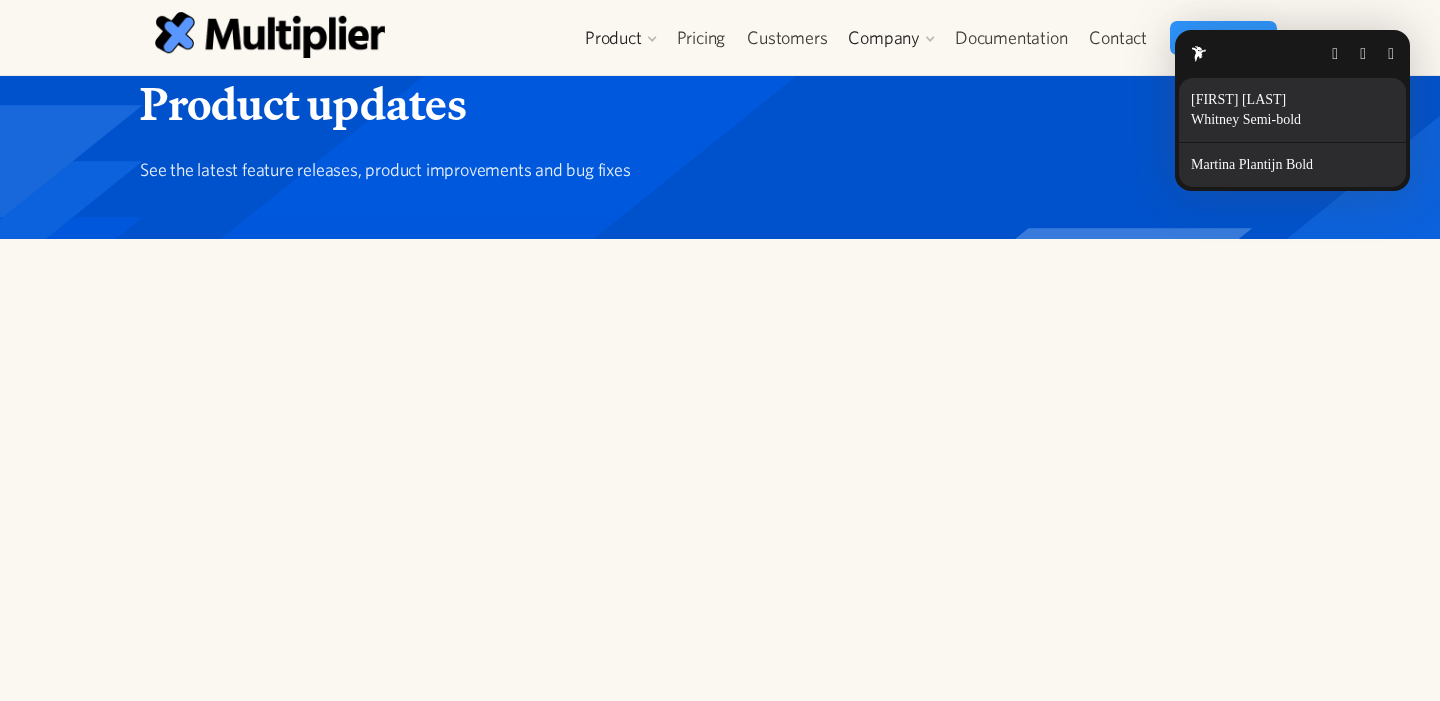 click on "Product Access Requests Access Reviews Orchestration User Management Integrations Pricing Customers Company About Security Blog Changelog Documentation Contact Free trial Product updates See the latest feature releases, product improvements and bug fixes © 2025 Multiplier Software, Inc.  Backed by Privacy Policy Terms of Service Features Access Requests Access Reviews Orchestration User Management Integrations Use Cases Access Management User Access Reviews Access Approvals SaaS Management Employee onboarding Multiplier Pricing Security Customers About Us Contact Us Trust Center  Resources Blog Documentation Changelog System Status Okta Identity Governance Alternative Microsoft Entra Alternative ConductorOne Alternative Moveworks Alternative" at bounding box center (720, 310) 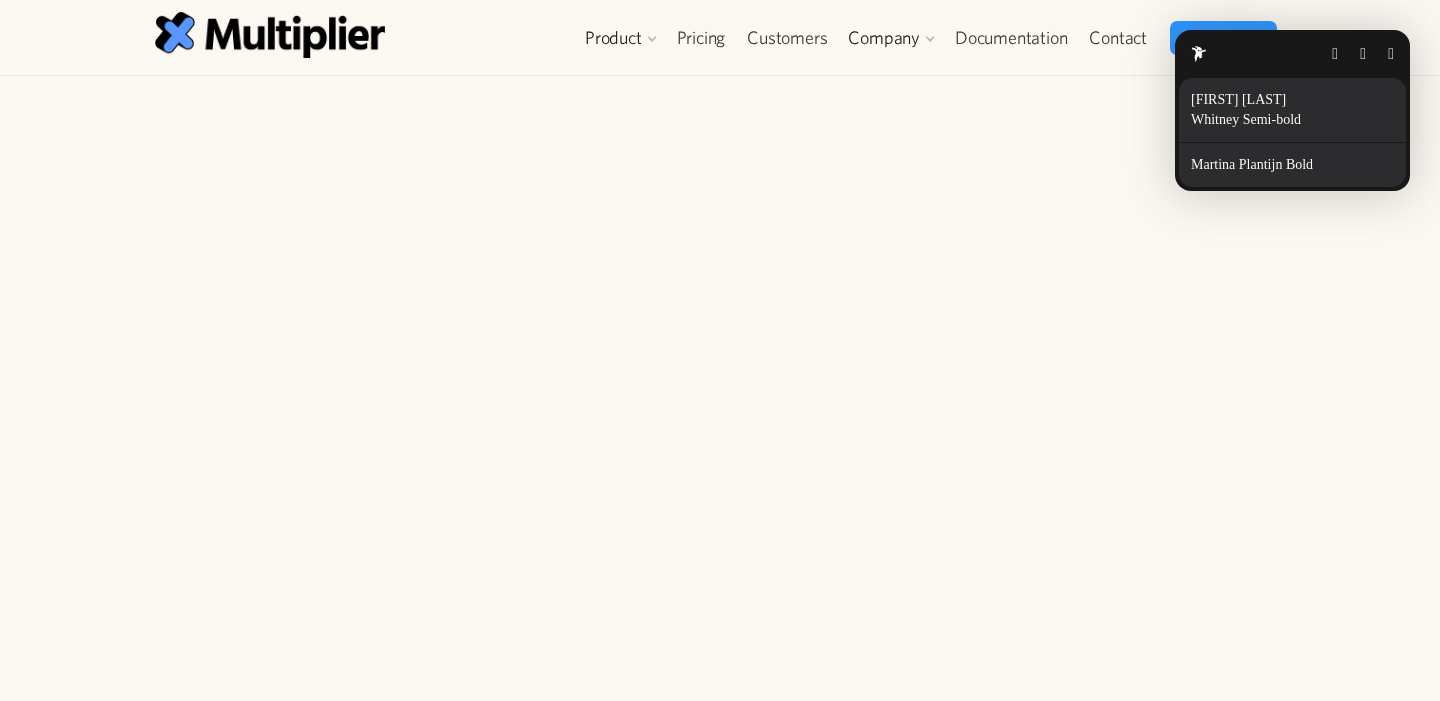 scroll, scrollTop: 212, scrollLeft: 0, axis: vertical 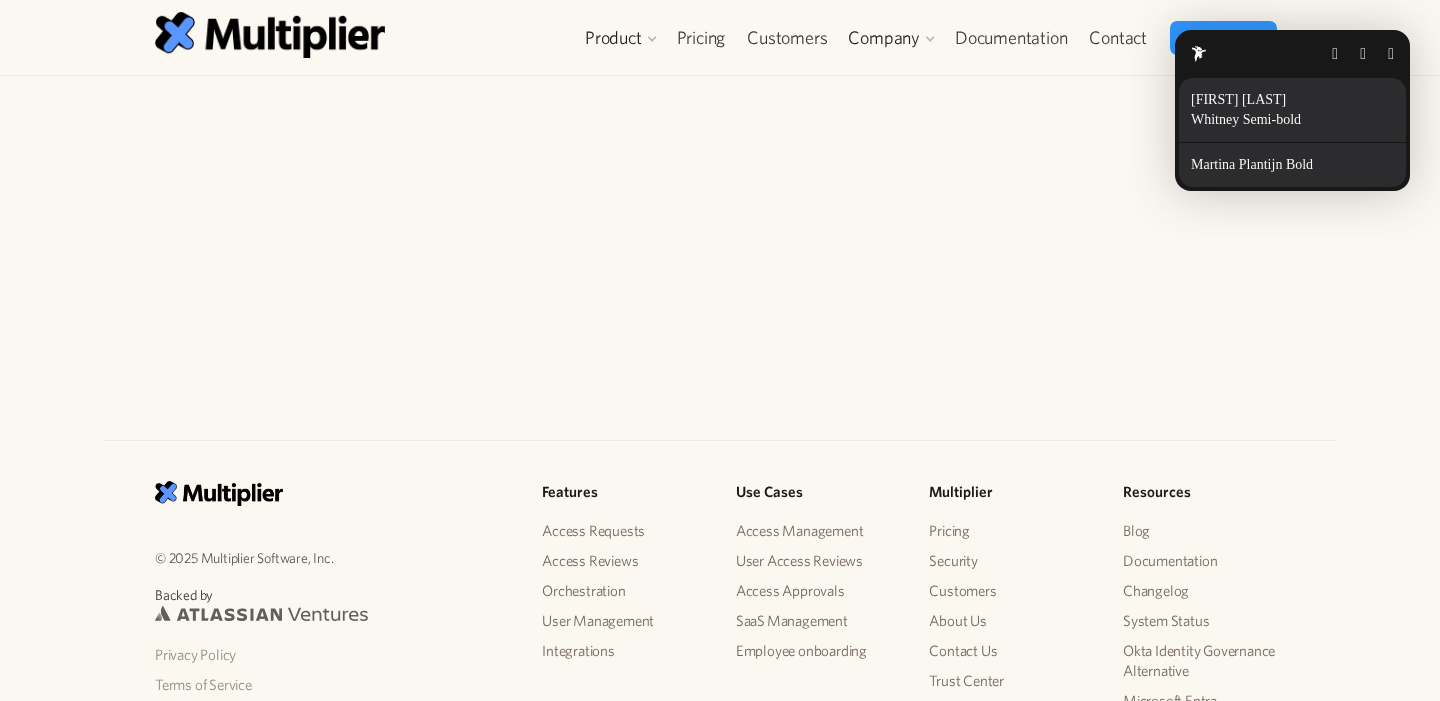 click on "Product Access Requests Access Reviews Orchestration User Management Integrations Pricing Customers Company About Security Blog Changelog Documentation Contact Free trial Product updates See the latest feature releases, product improvements and bug fixes © 2025 Multiplier Software, Inc.  Backed by Privacy Policy Terms of Service Features Access Requests Access Reviews Orchestration User Management Integrations Use Cases Access Management User Access Reviews Access Approvals SaaS Management Employee onboarding Multiplier Pricing Security Customers About Us Contact Us Trust Center  Resources Blog Documentation Changelog System Status Okta Identity Governance Alternative Microsoft Entra Alternative ConductorOne Alternative Moveworks Alternative" at bounding box center (720, -254) 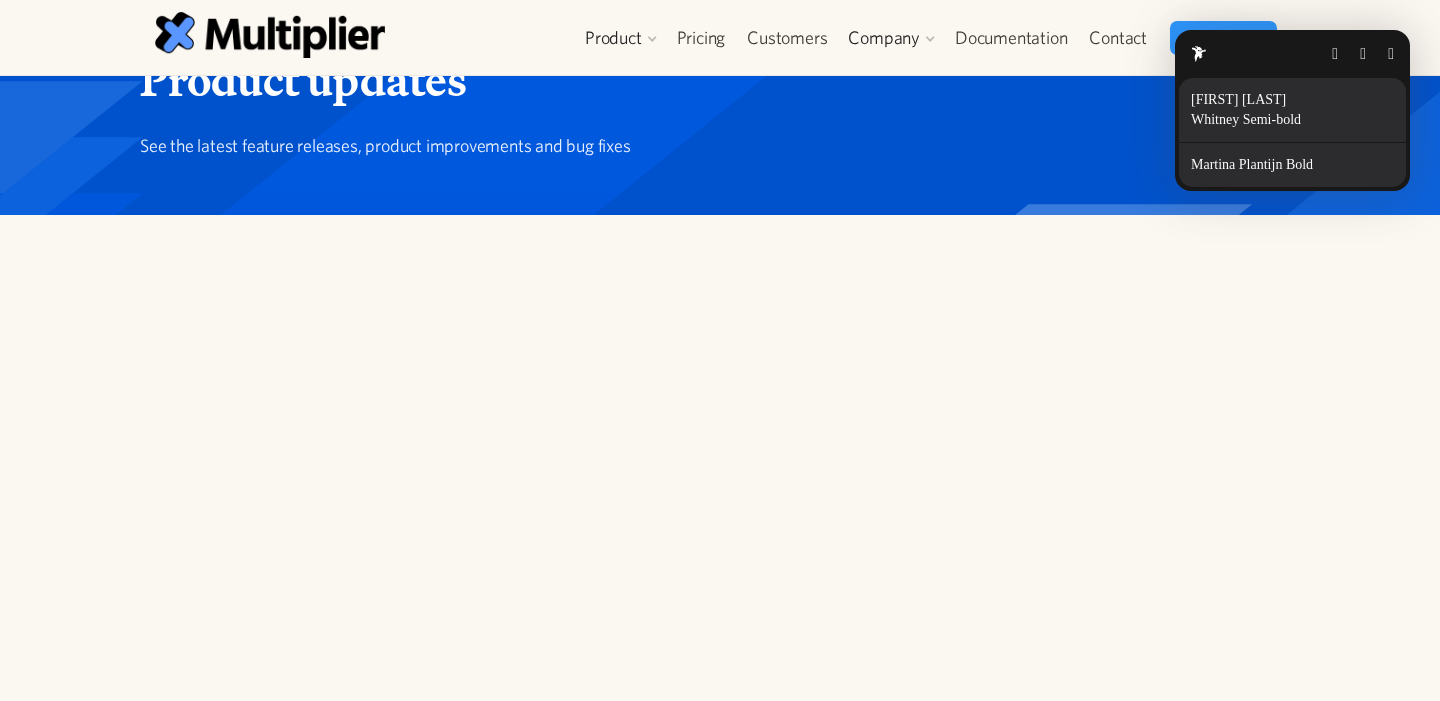 scroll, scrollTop: 0, scrollLeft: 0, axis: both 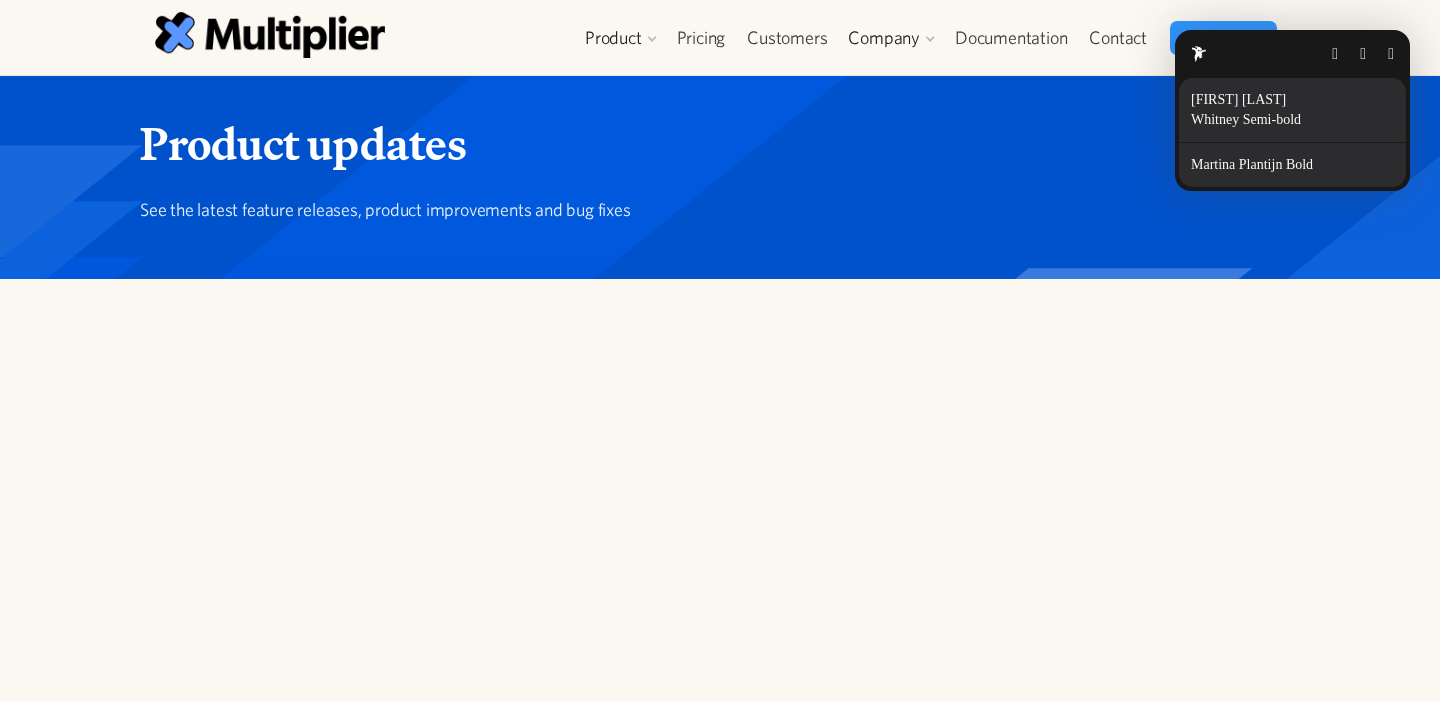 click on "Martina Plantijn Bold" at bounding box center (1256, 165) 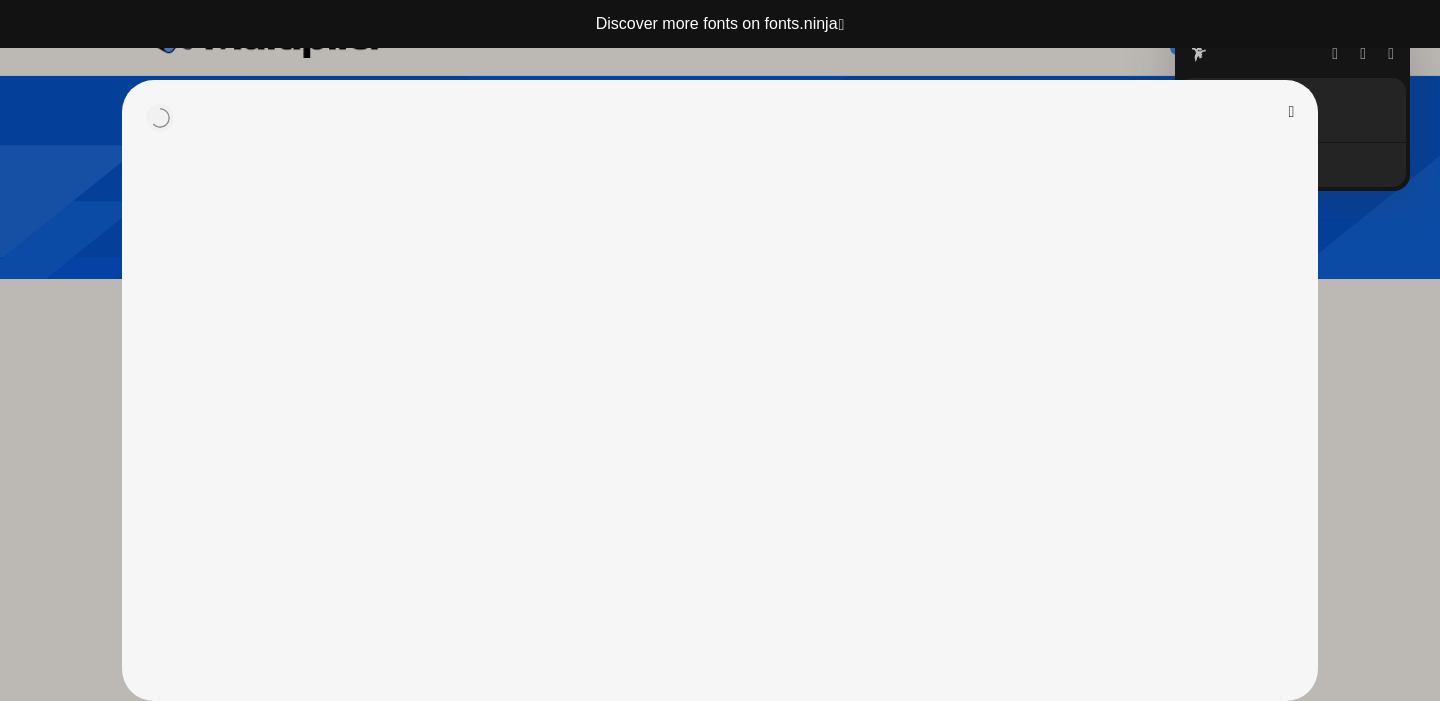 click at bounding box center [1292, 112] 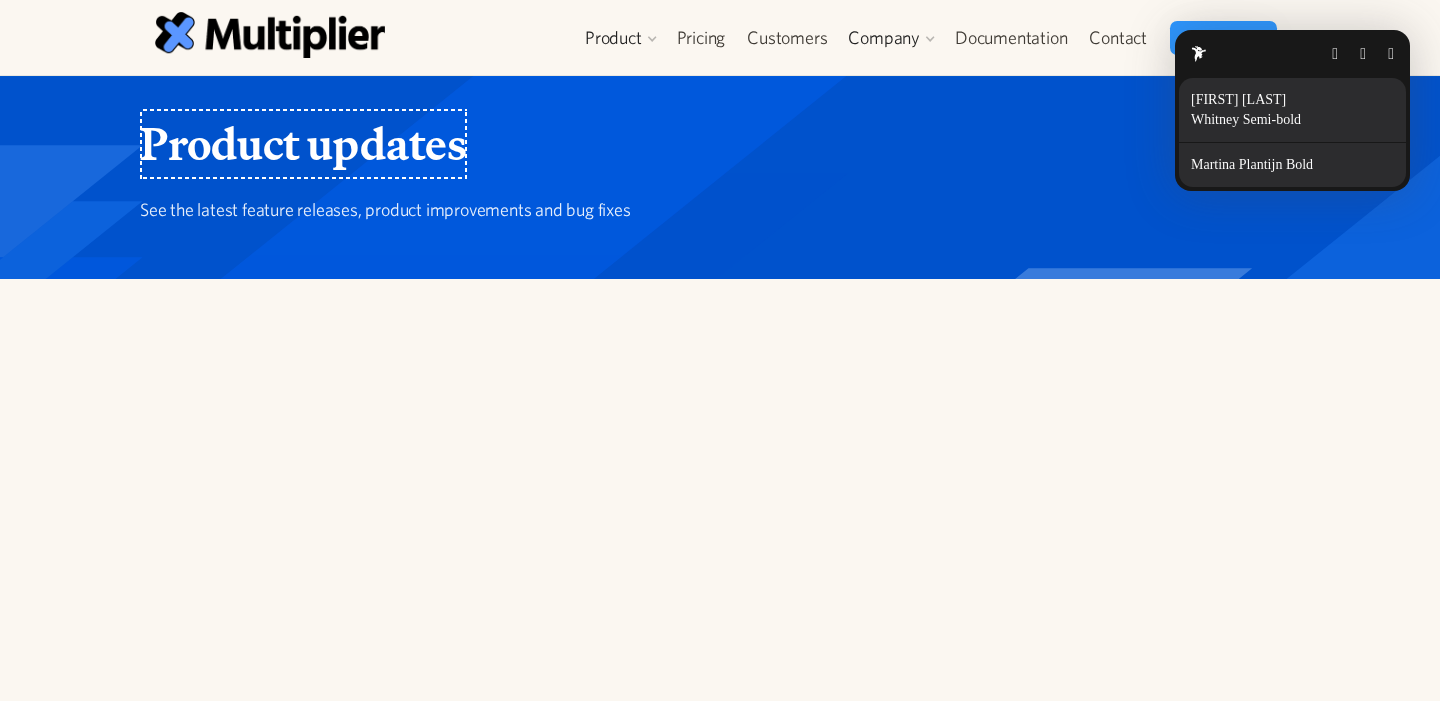 click on "Details" at bounding box center (1404, 165) 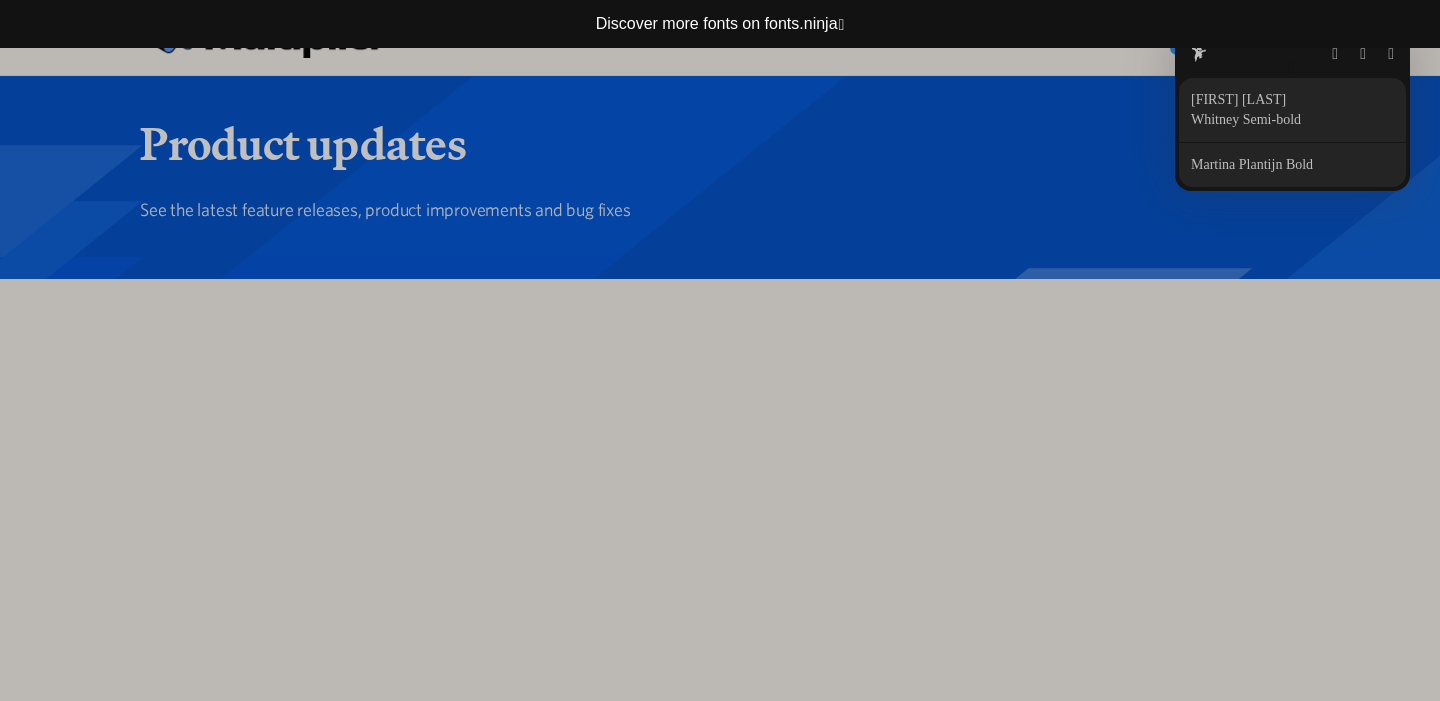 scroll, scrollTop: 48, scrollLeft: 0, axis: vertical 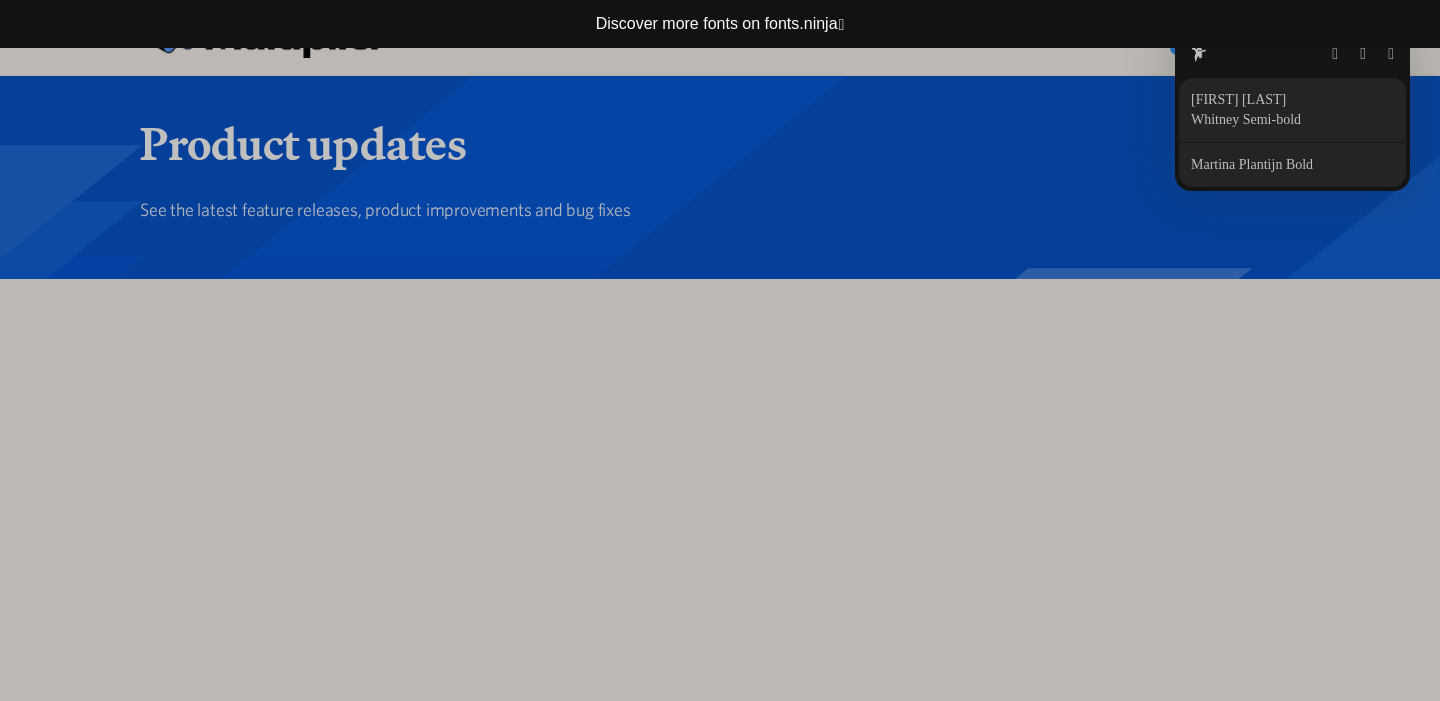 click at bounding box center [1292, 64] 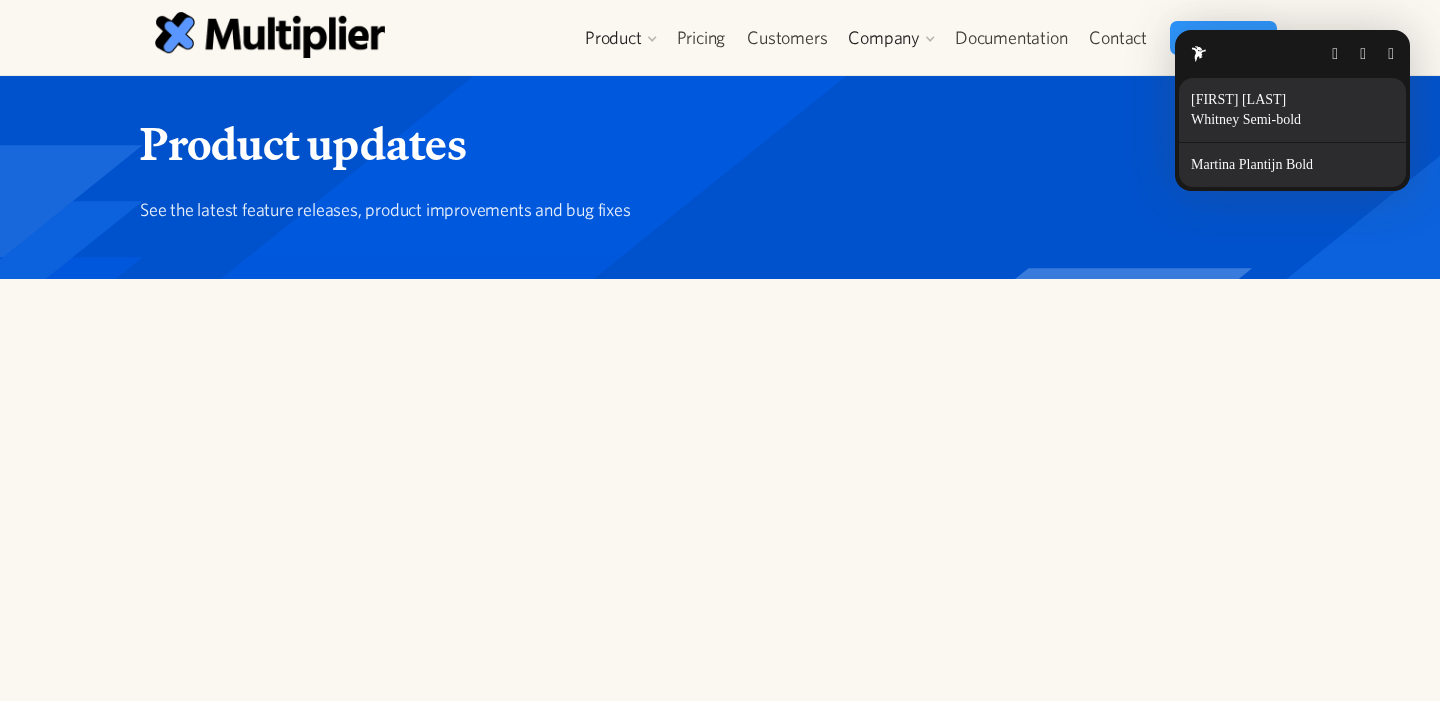 click at bounding box center [1391, 54] 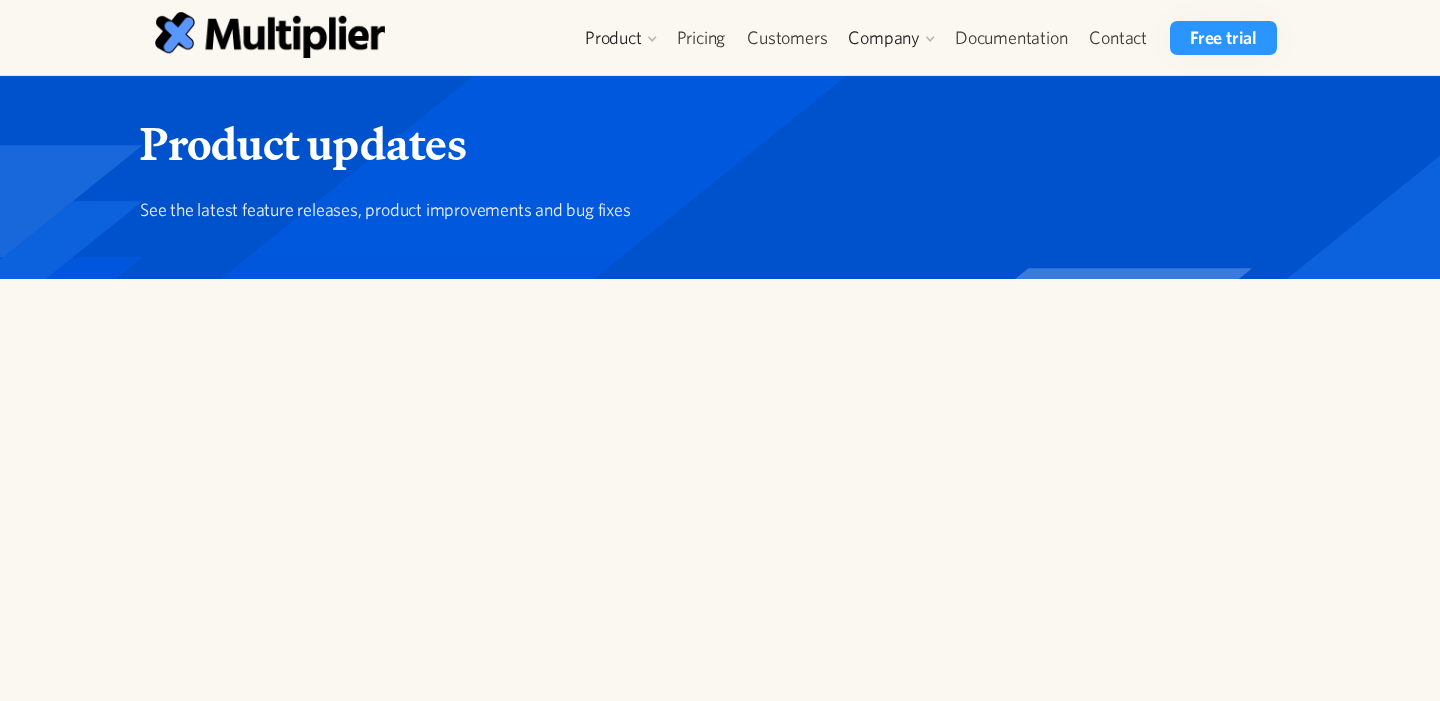 click at bounding box center (140, 319) 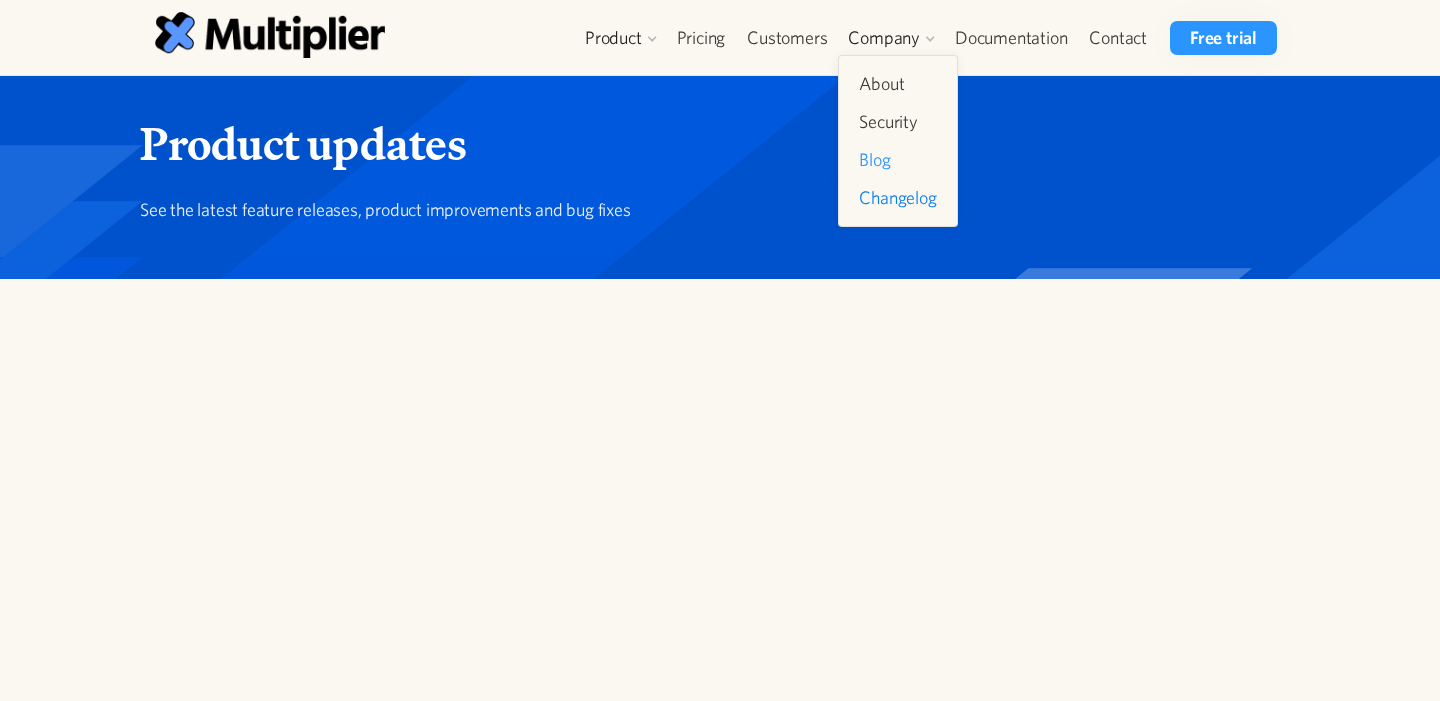 click on "Blog" at bounding box center [897, 160] 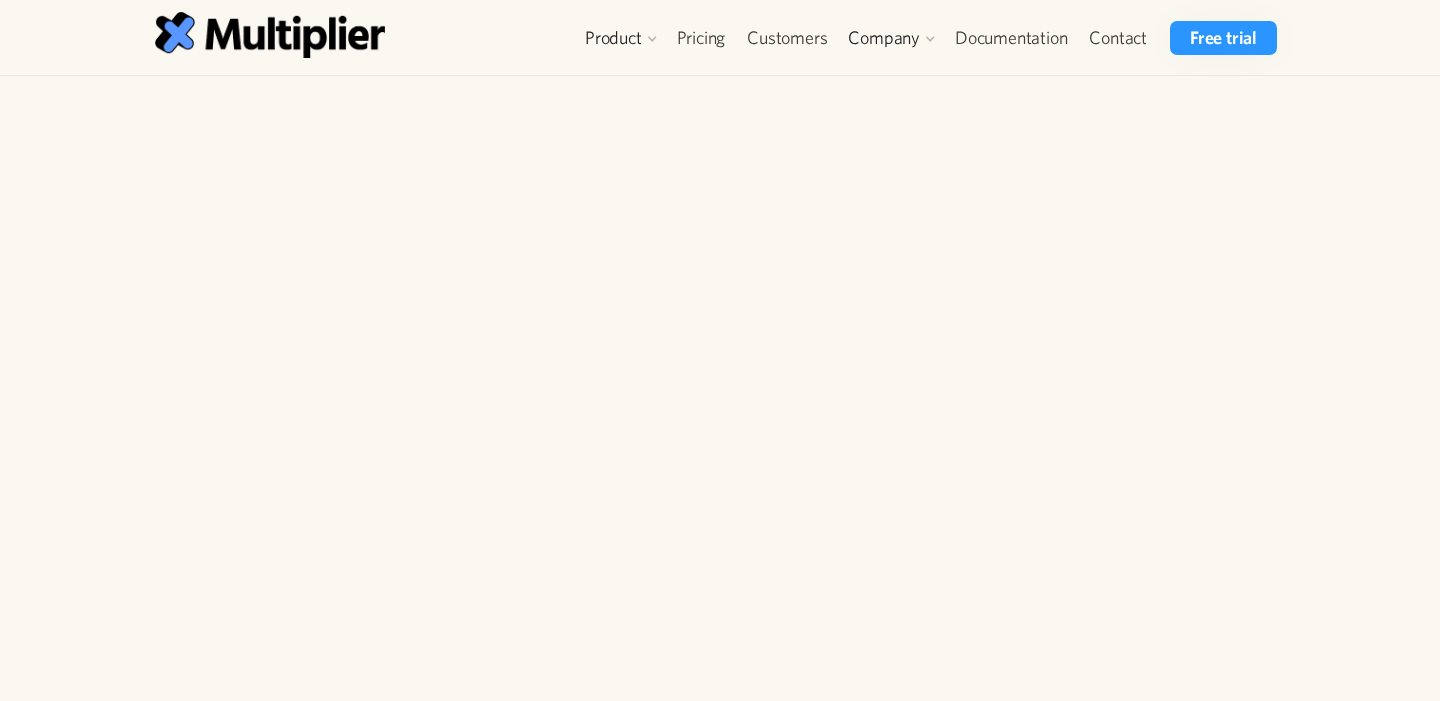 scroll, scrollTop: 119, scrollLeft: 0, axis: vertical 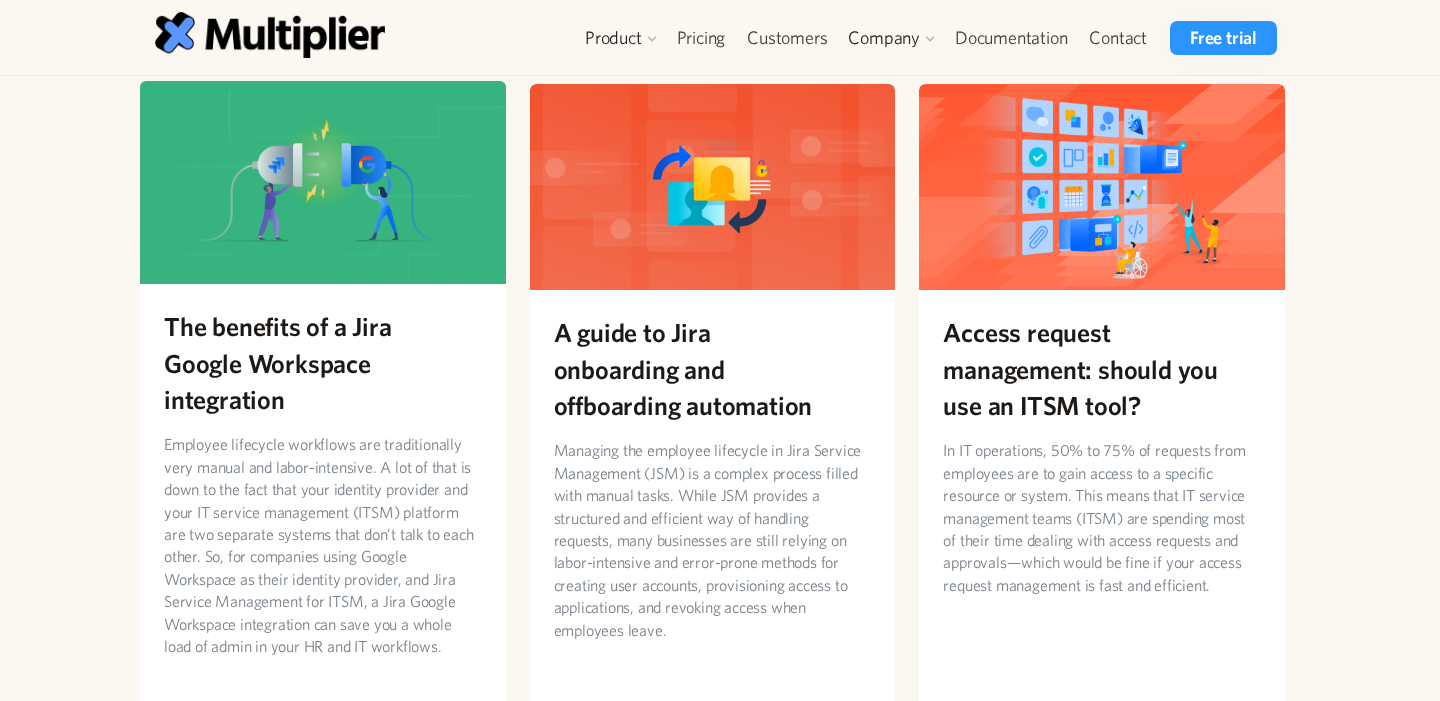 click on "The benefits of a Jira Google Workspace integration" at bounding box center [323, 362] 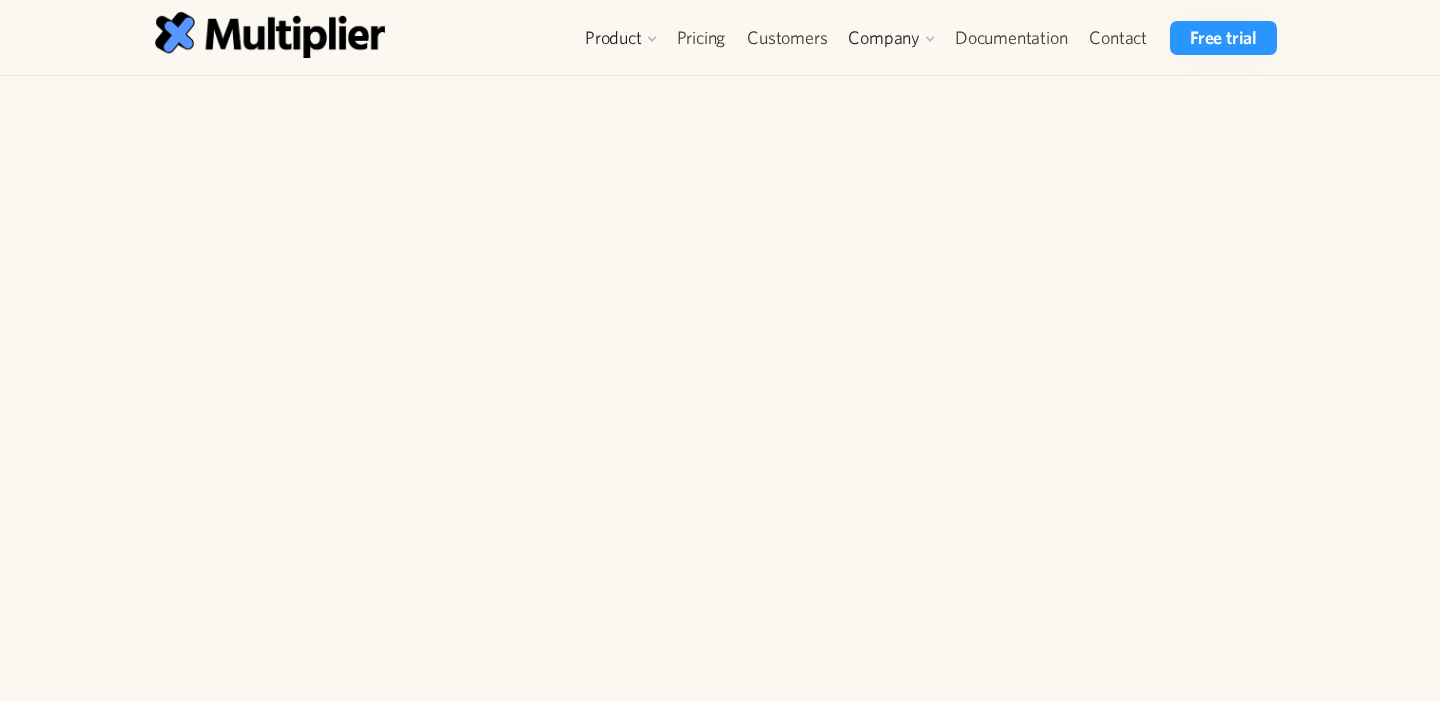 scroll, scrollTop: 0, scrollLeft: 0, axis: both 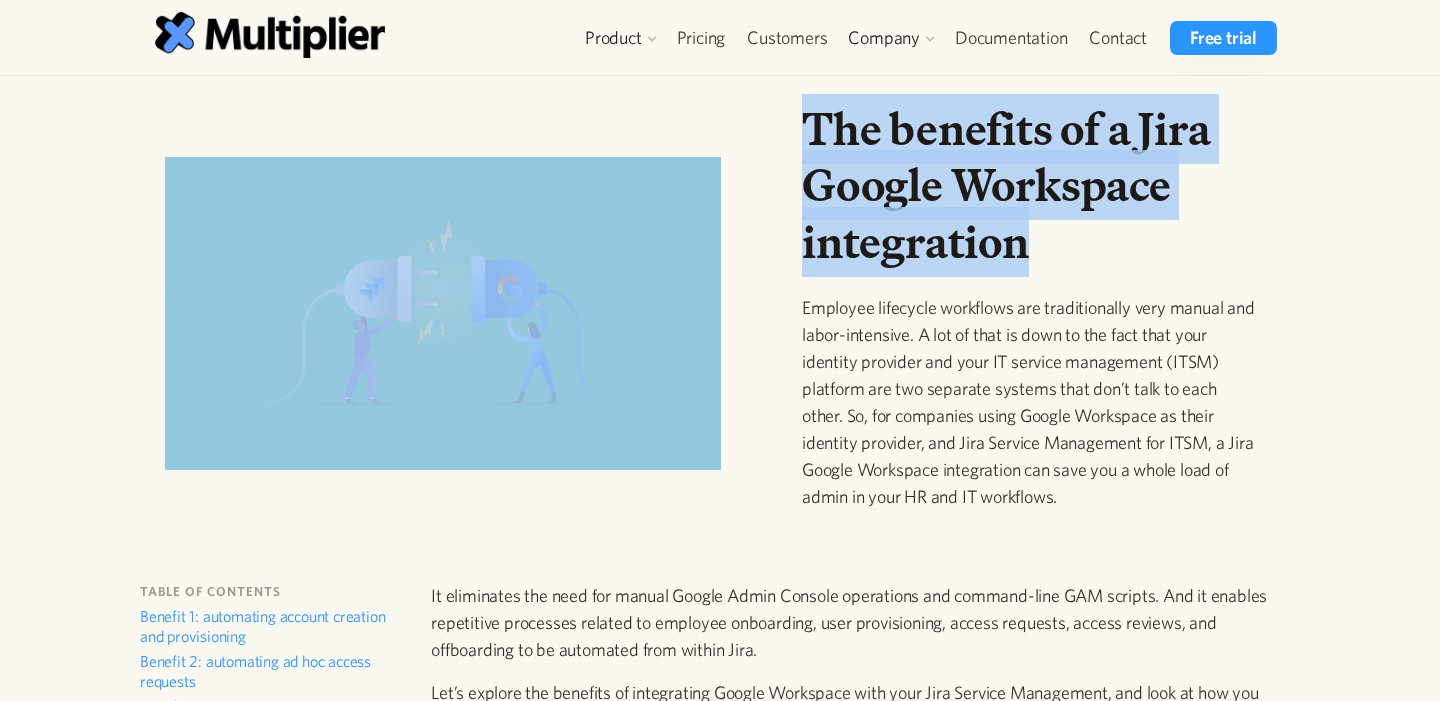 drag, startPoint x: 1060, startPoint y: 252, endPoint x: 744, endPoint y: 142, distance: 334.59827 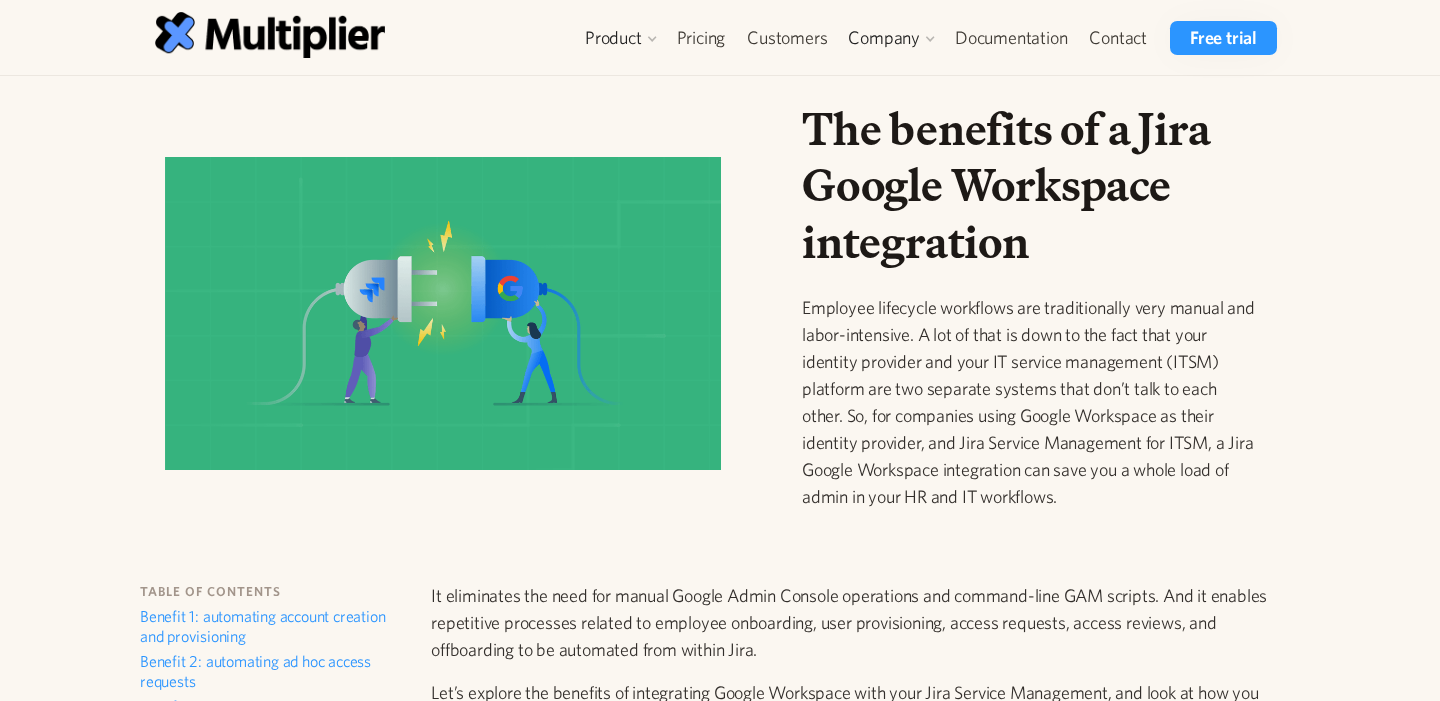 click on "The benefits of a Jira Google Workspace integration" at bounding box center [1031, 185] 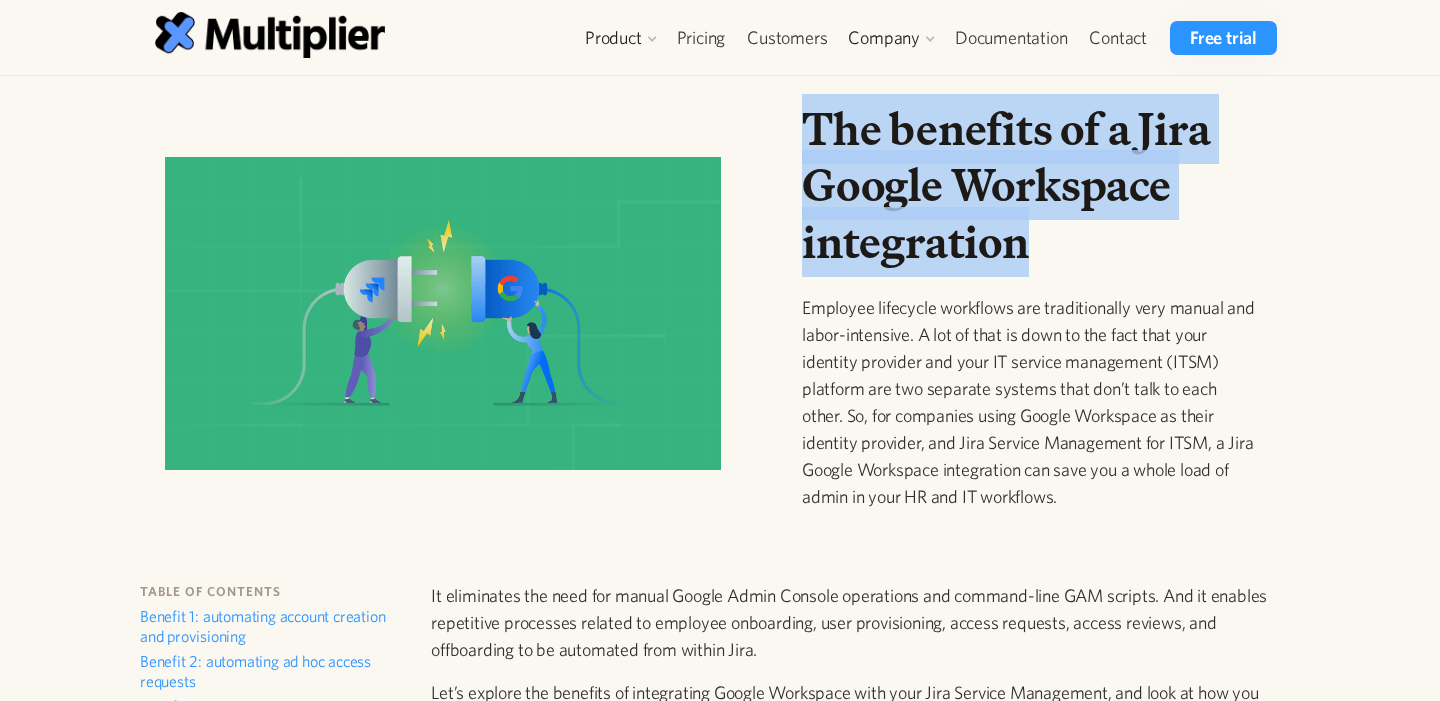 drag, startPoint x: 1047, startPoint y: 231, endPoint x: 773, endPoint y: 114, distance: 297.93457 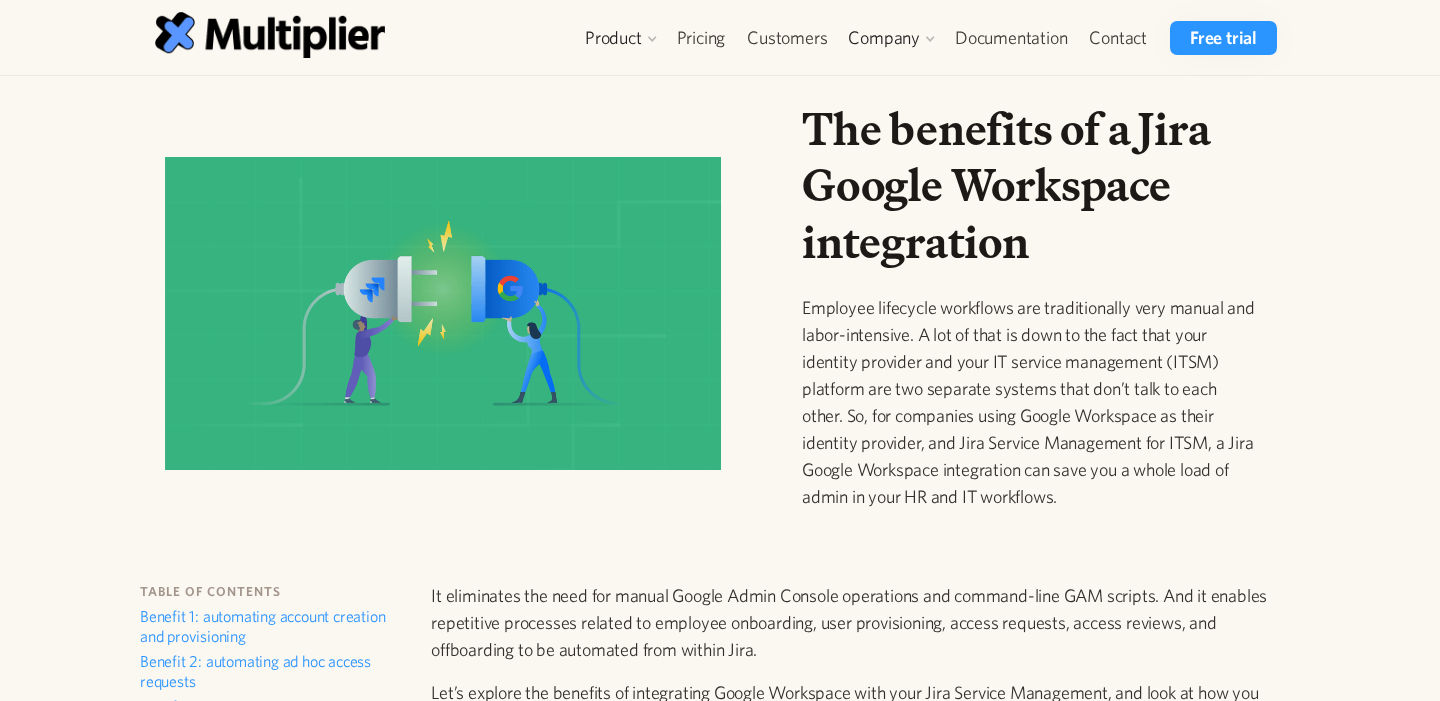 click on "Employee lifecycle workflows are traditionally very manual and labor-intensive. A lot of that is down to the fact that your identity provider and your IT service management (ITSM) platform are two separate systems that don’t talk to each other. So, for companies using Google Workspace as their identity provider, and Jira Service Management for ITSM, a Jira Google Workspace integration can save you a whole load of admin in your HR and IT workflows." at bounding box center [1031, 402] 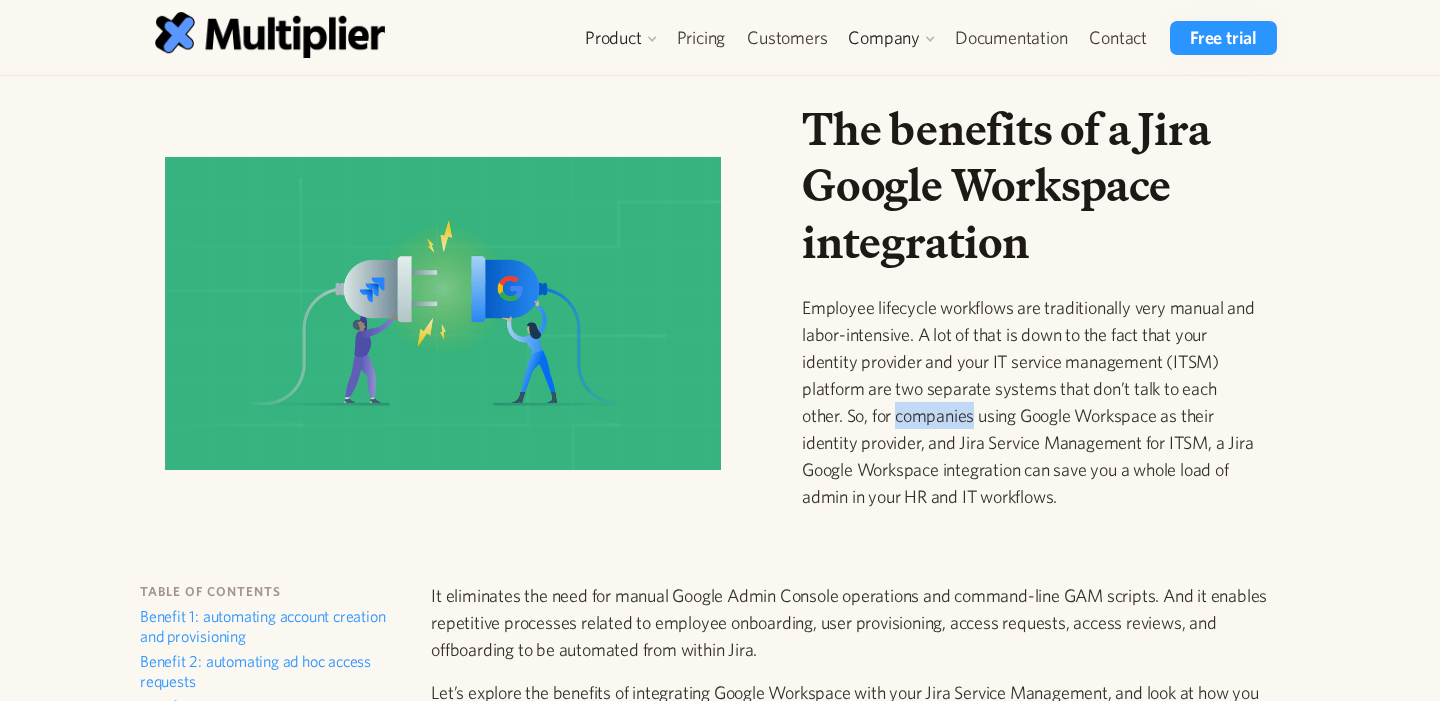 click on "Employee lifecycle workflows are traditionally very manual and labor-intensive. A lot of that is down to the fact that your identity provider and your IT service management (ITSM) platform are two separate systems that don’t talk to each other. So, for companies using Google Workspace as their identity provider, and Jira Service Management for ITSM, a Jira Google Workspace integration can save you a whole load of admin in your HR and IT workflows." at bounding box center [1031, 402] 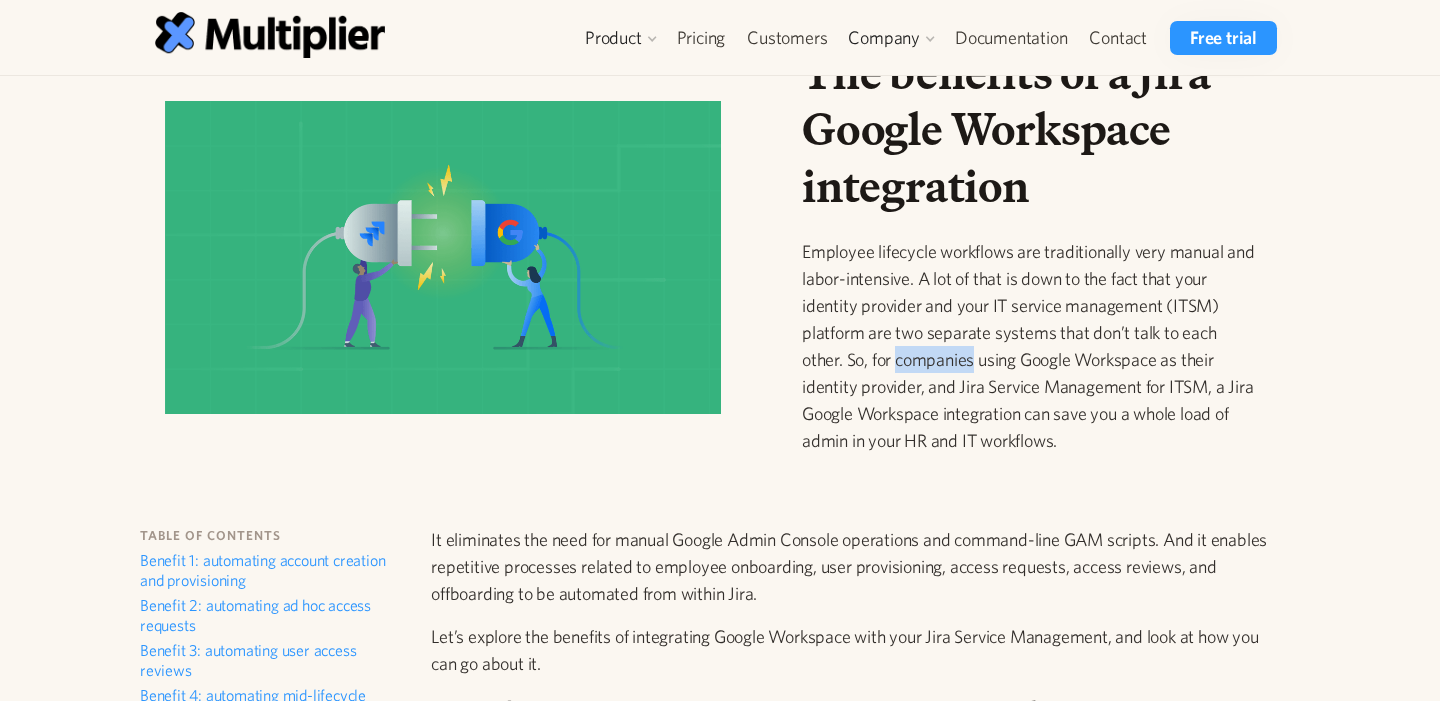 scroll, scrollTop: 0, scrollLeft: 0, axis: both 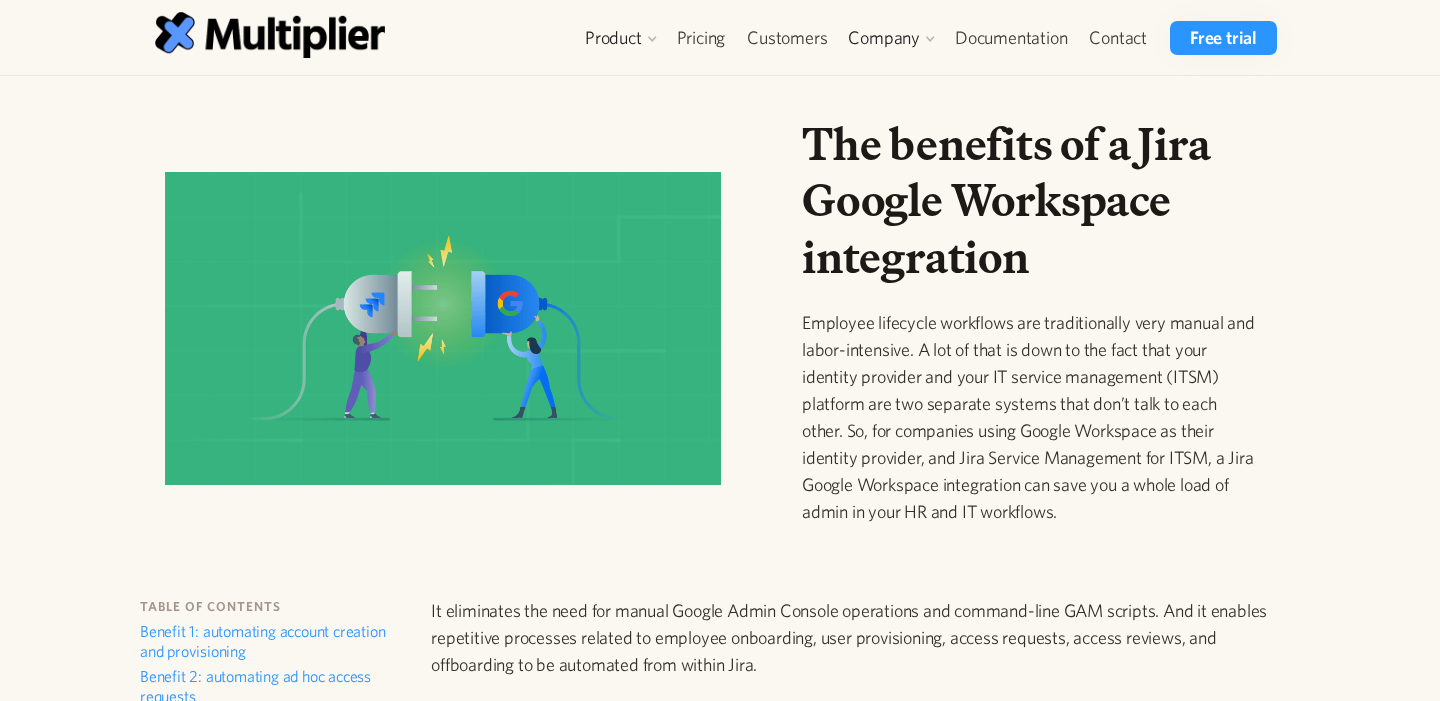click on "The benefits of a Jira Google Workspace integration Employee lifecycle workflows are traditionally very manual and labor-intensive. A lot of that is down to the fact that your identity provider and your IT service management (ITSM) platform are two separate systems that don’t talk to each other. So, for companies using Google Workspace as their identity provider, and Jira Service Management for ITSM, a Jira Google Workspace integration can save you a whole load of admin in your HR and IT workflows." at bounding box center (1031, 336) 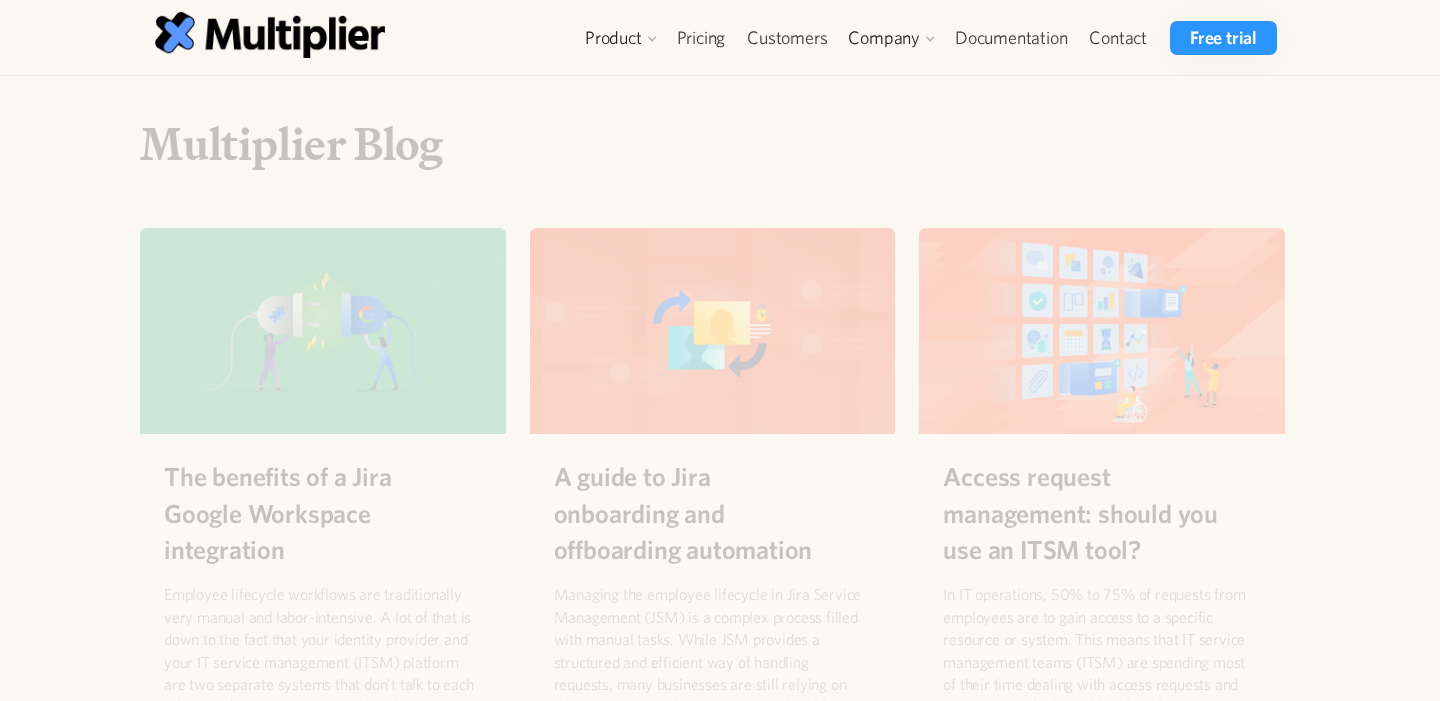 scroll, scrollTop: 268, scrollLeft: 0, axis: vertical 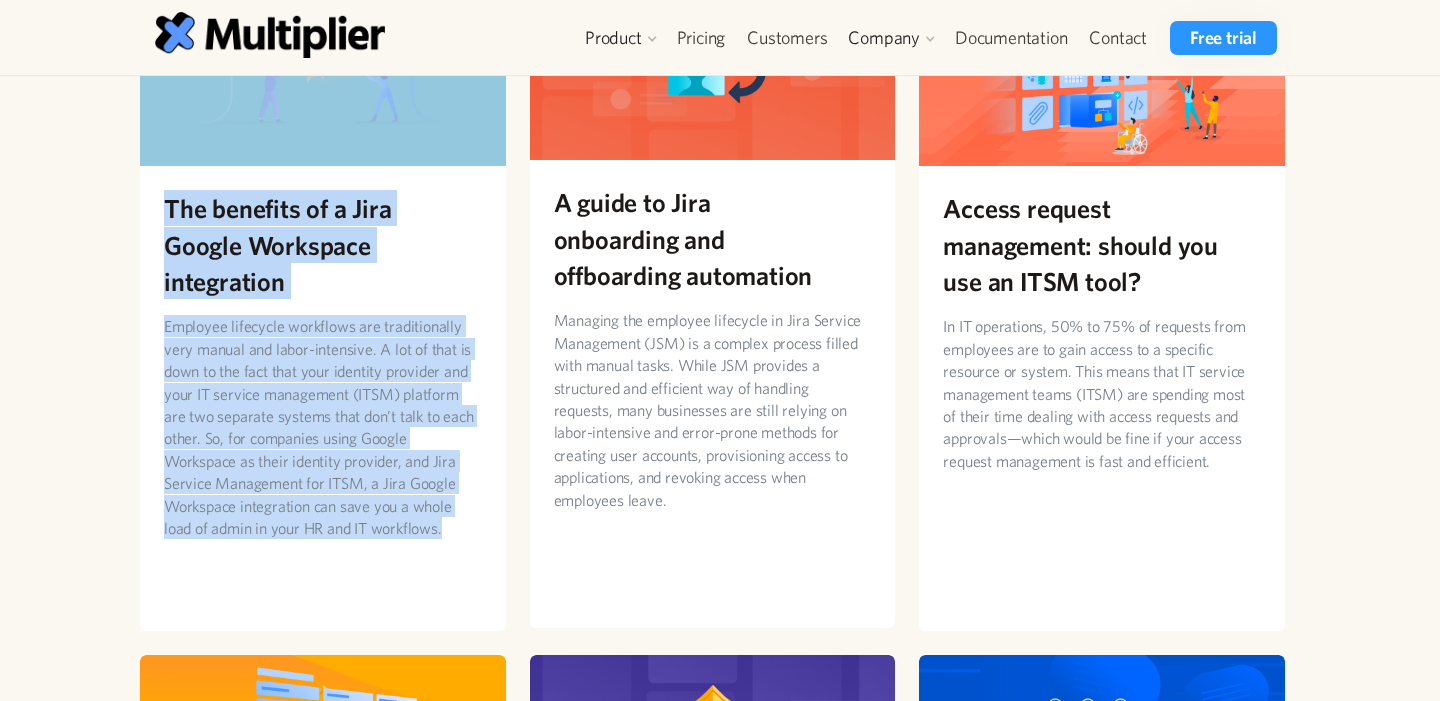 click at bounding box center [713, 57] 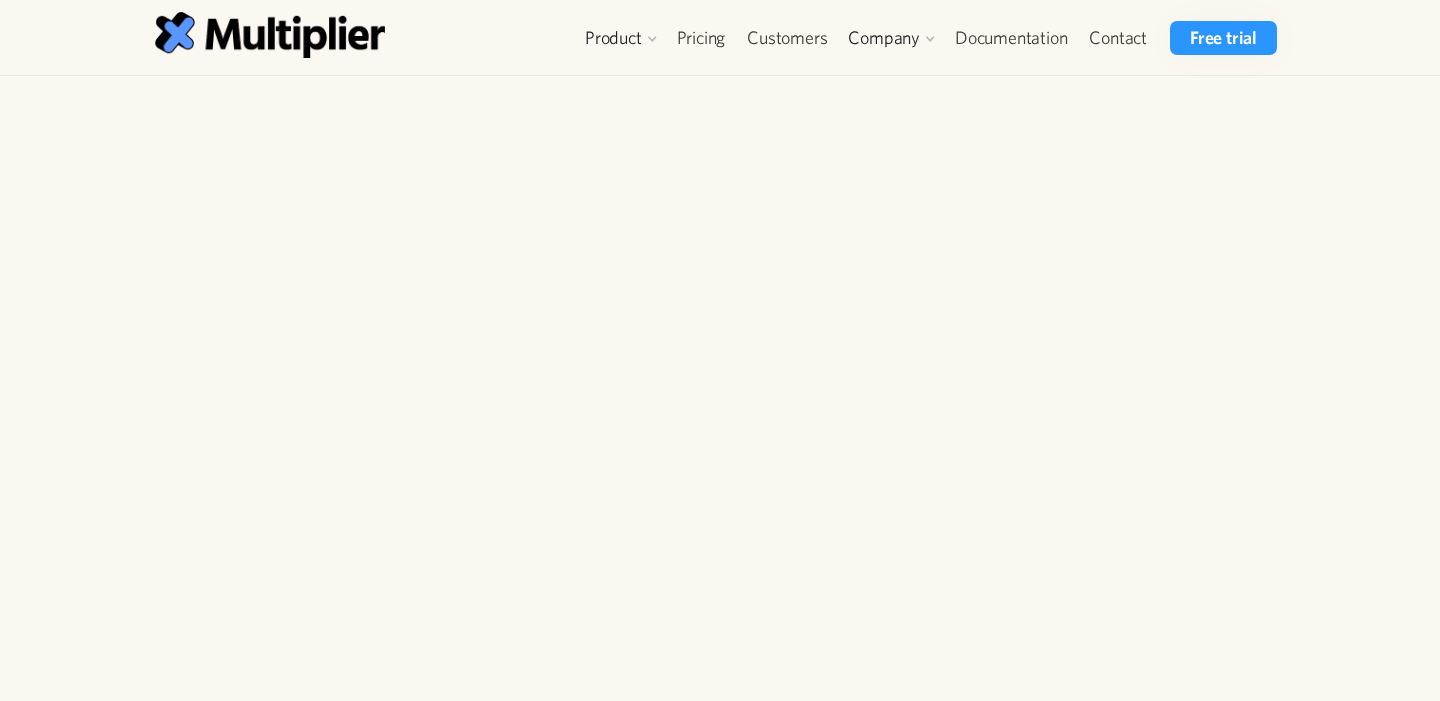 scroll, scrollTop: 0, scrollLeft: 0, axis: both 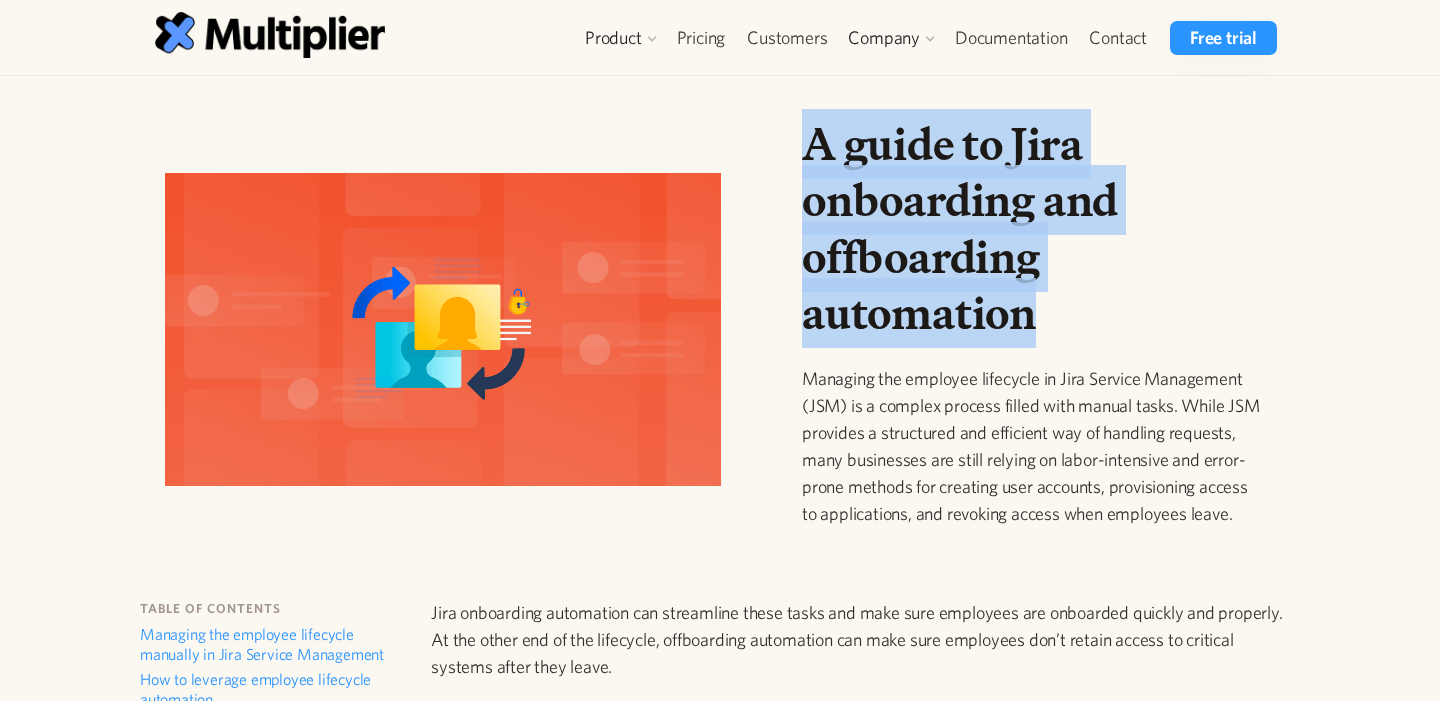drag, startPoint x: 1042, startPoint y: 318, endPoint x: 787, endPoint y: 123, distance: 321.014 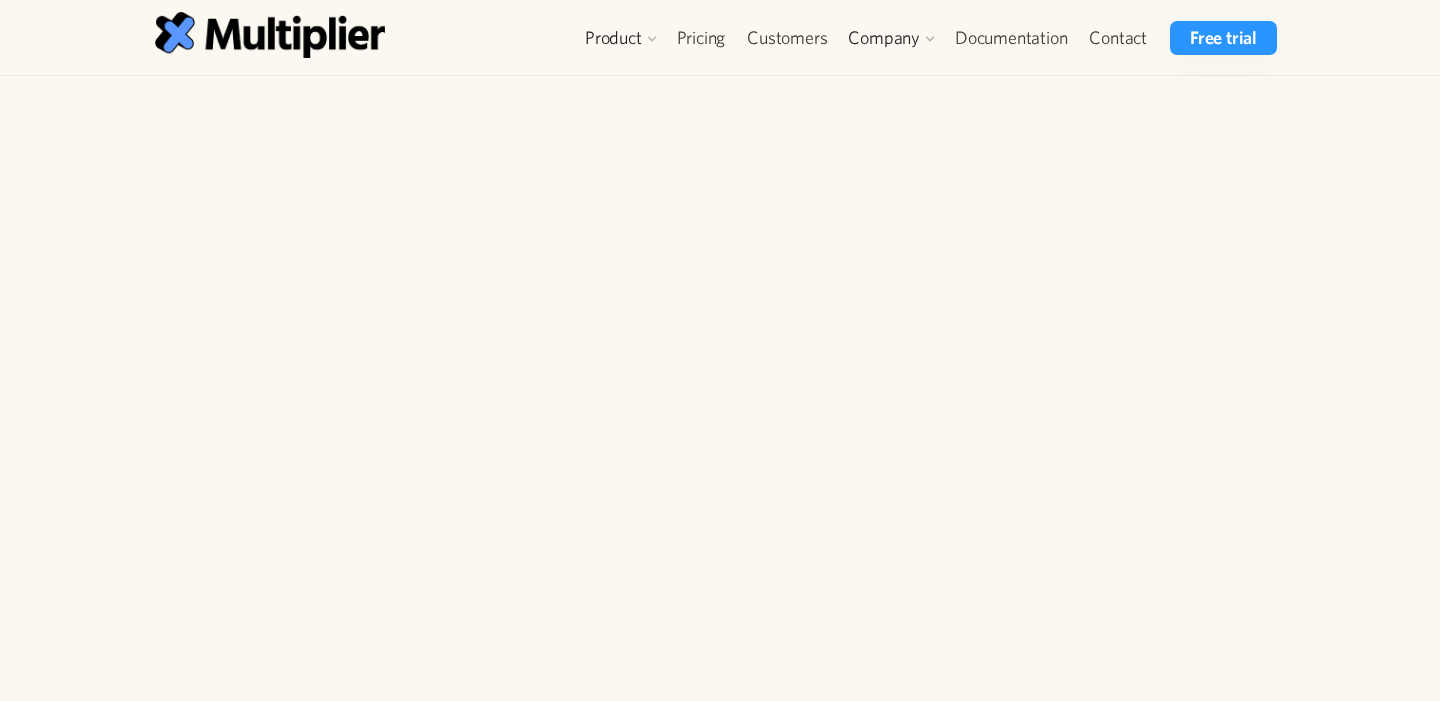 scroll, scrollTop: 268, scrollLeft: 0, axis: vertical 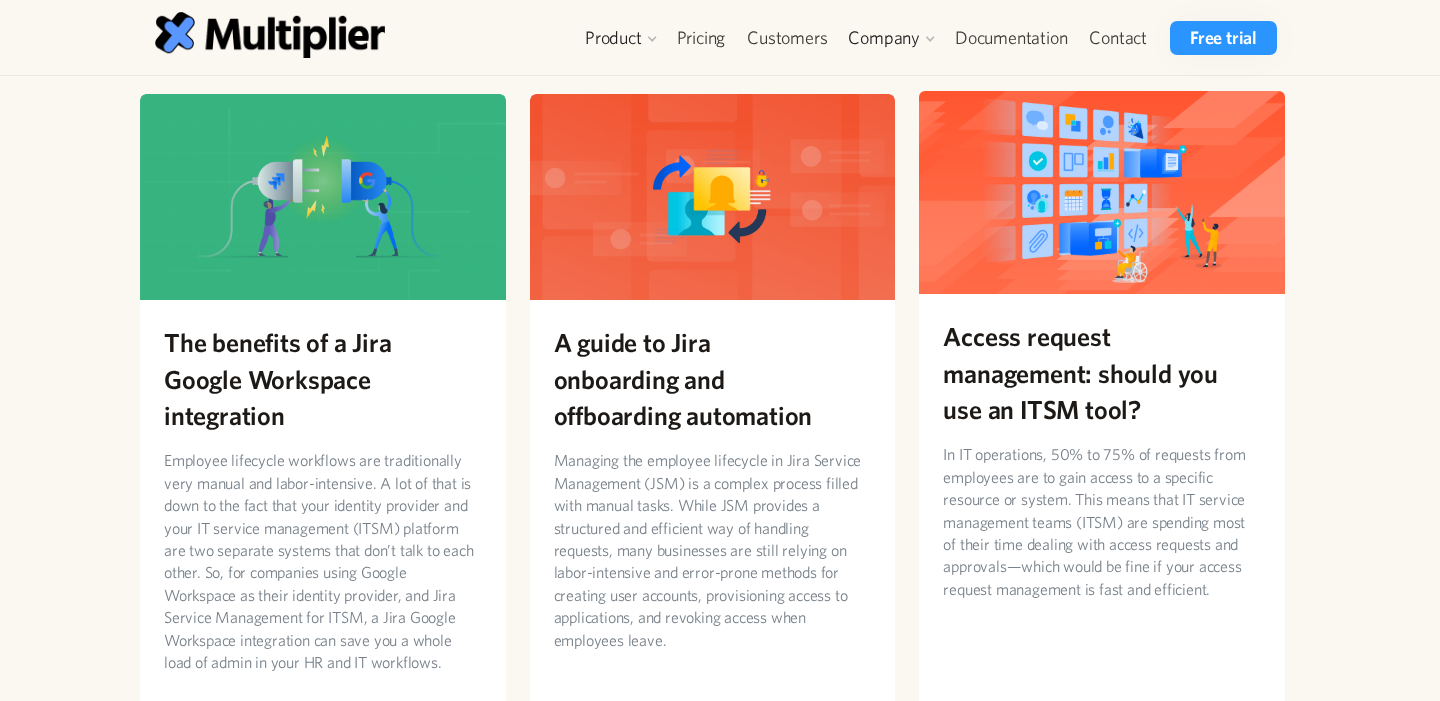 click at bounding box center [1102, 191] 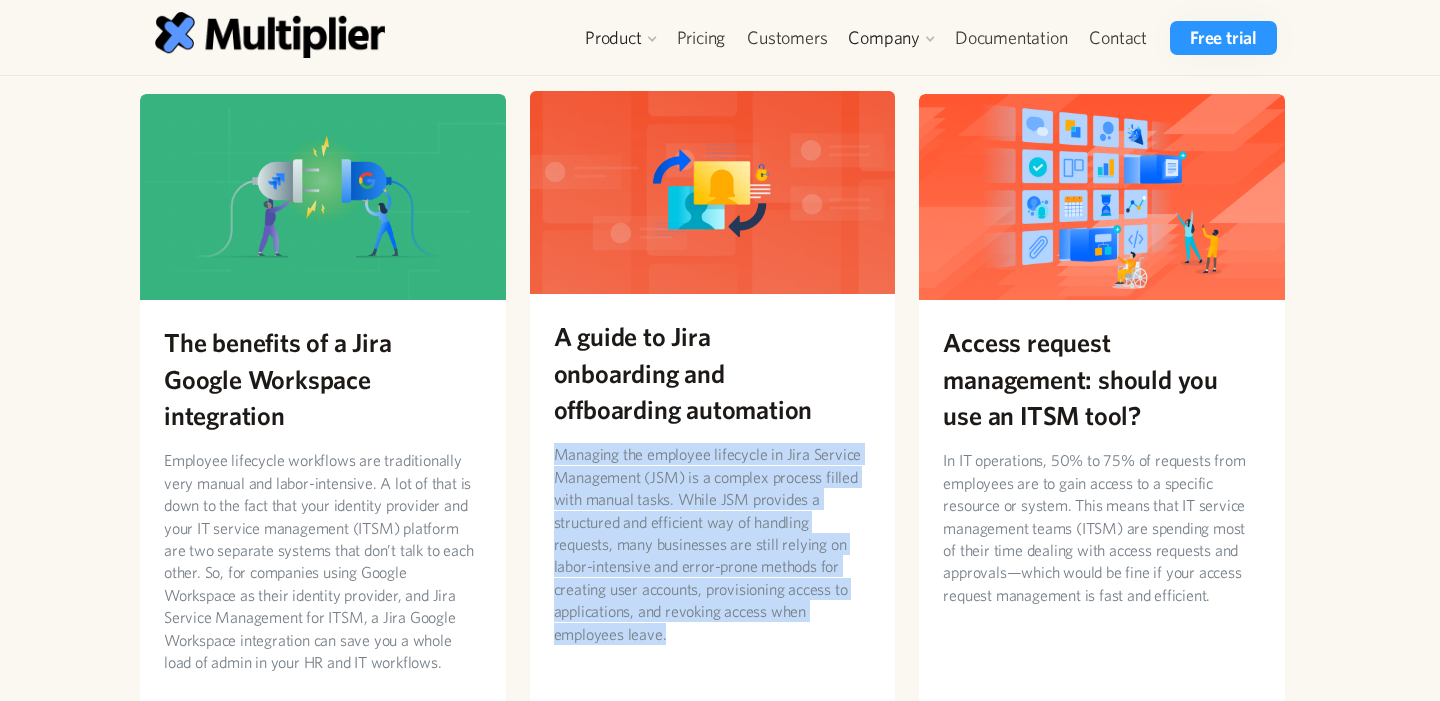 drag, startPoint x: 899, startPoint y: 640, endPoint x: 551, endPoint y: 460, distance: 391.79587 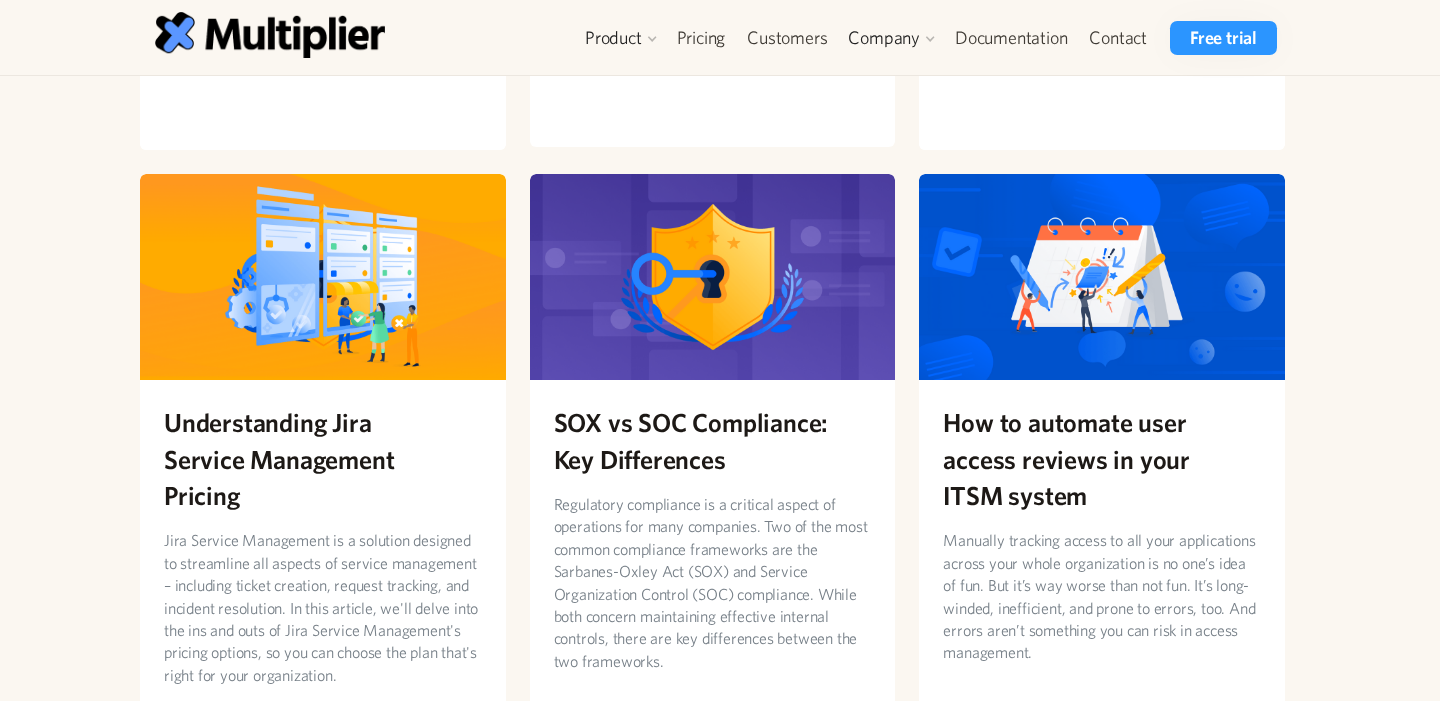 scroll, scrollTop: 764, scrollLeft: 0, axis: vertical 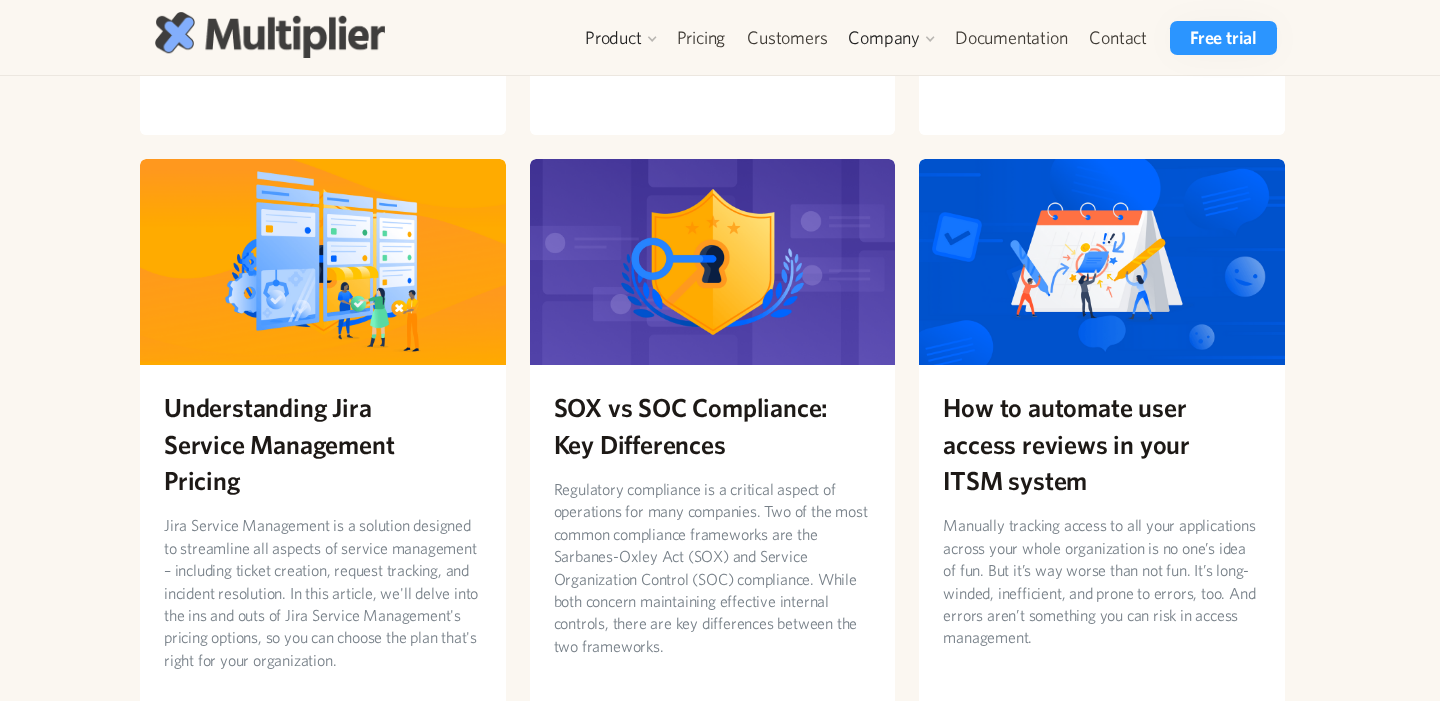 click at bounding box center (270, 34) 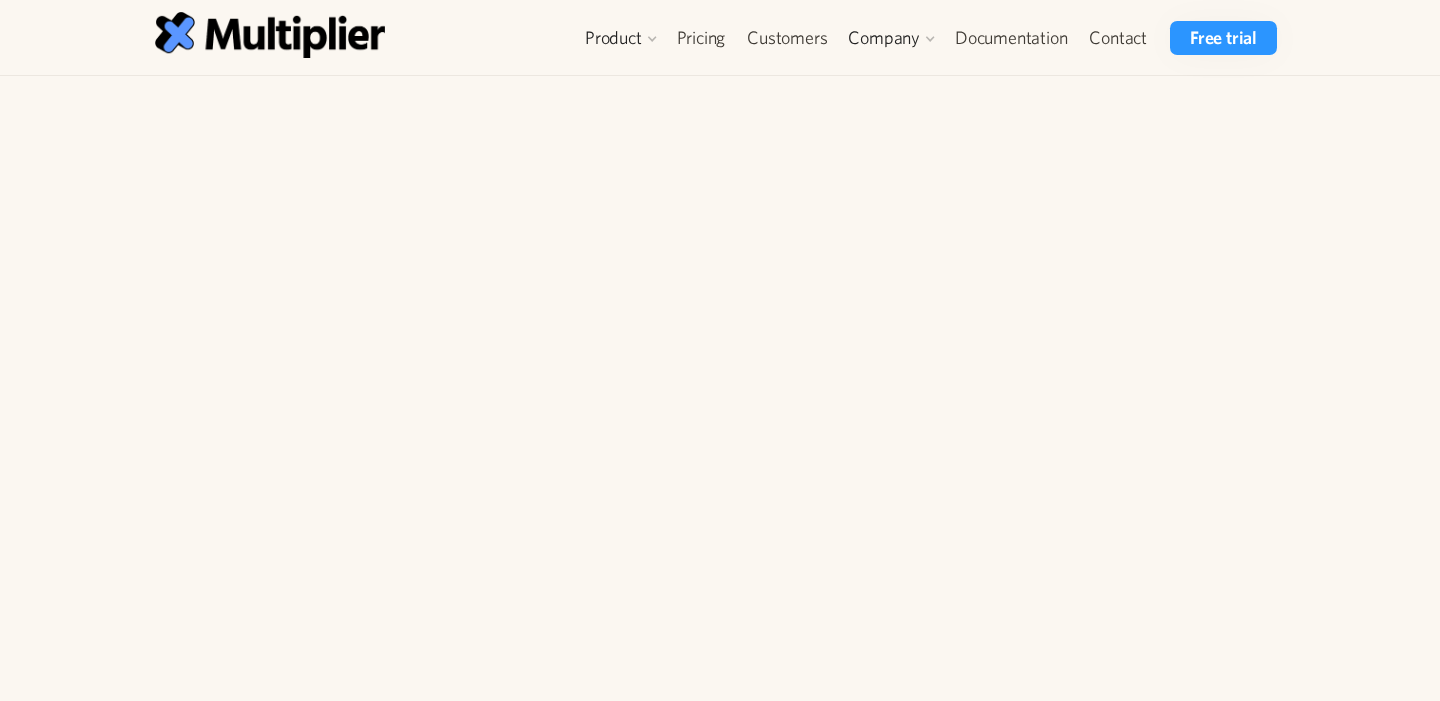 scroll, scrollTop: 0, scrollLeft: 0, axis: both 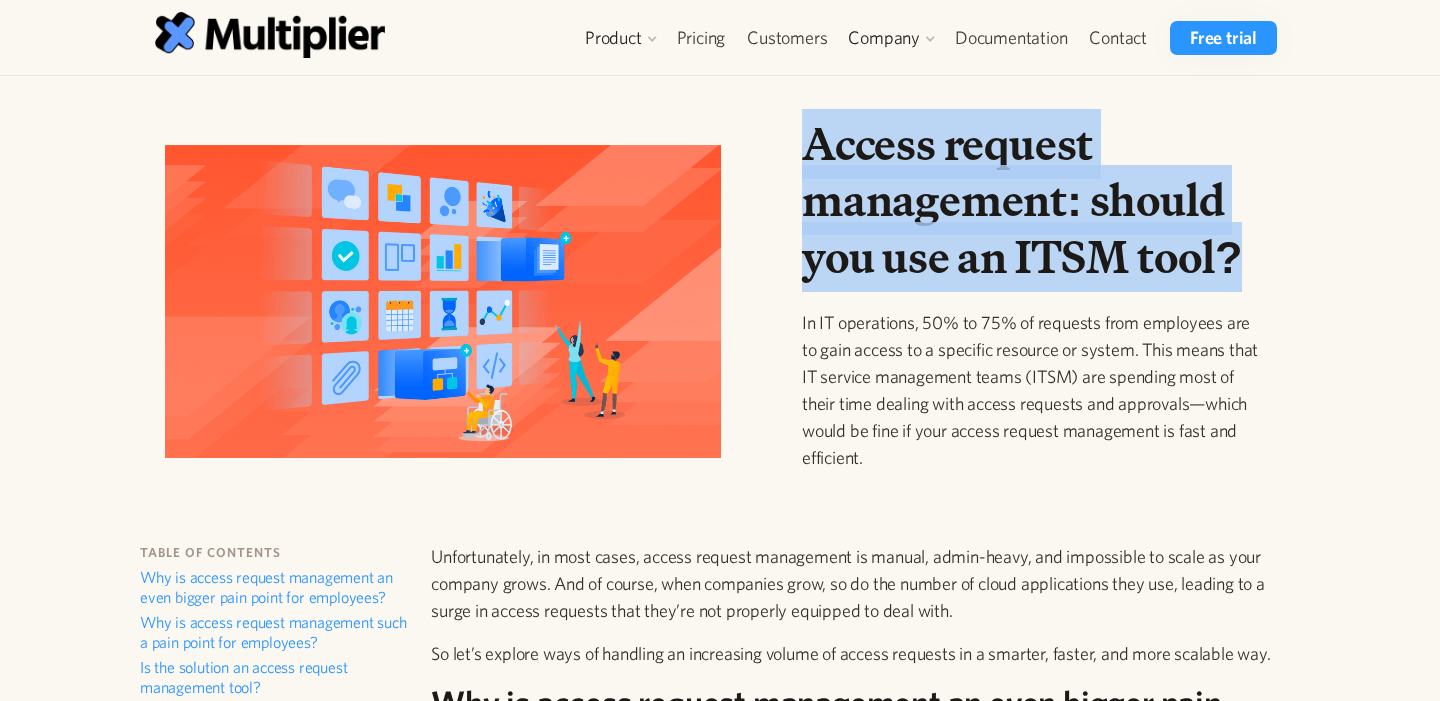 drag, startPoint x: 1342, startPoint y: 240, endPoint x: 779, endPoint y: 160, distance: 568.65546 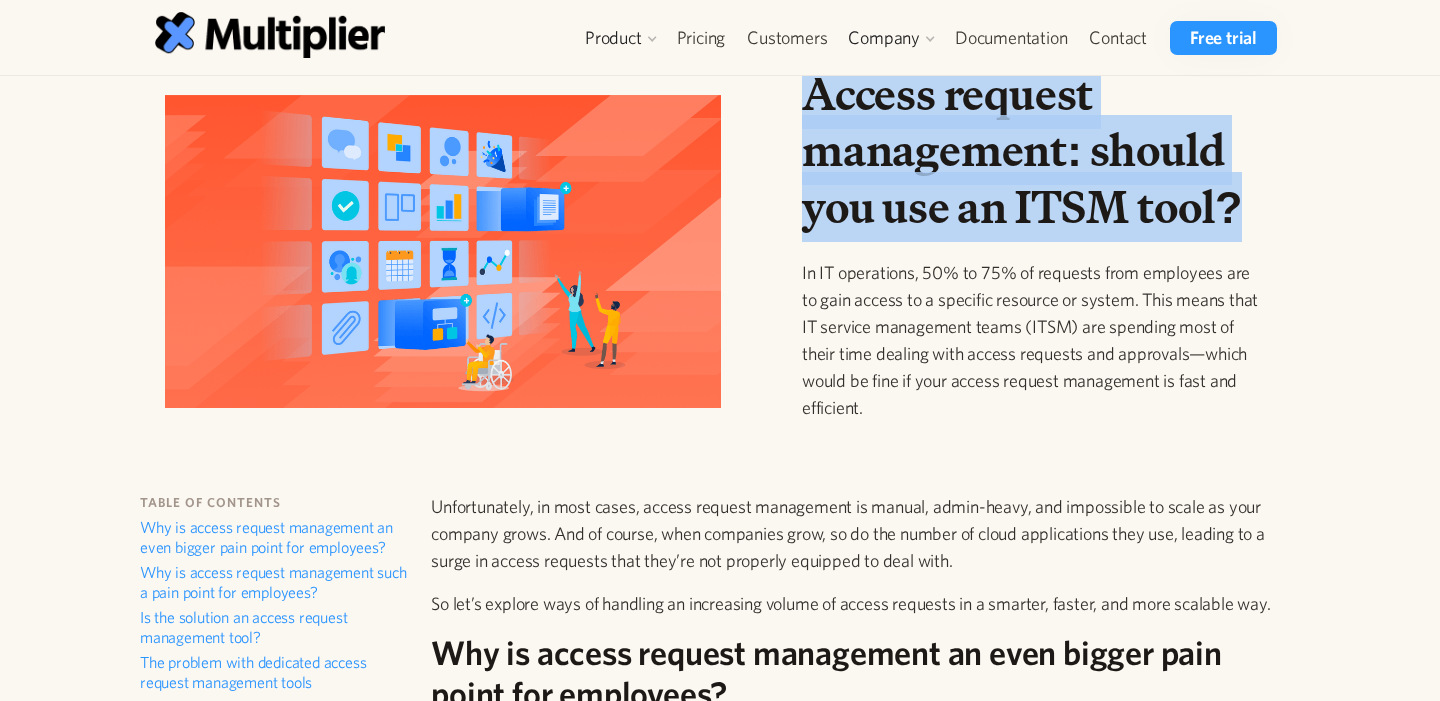 scroll, scrollTop: 0, scrollLeft: 0, axis: both 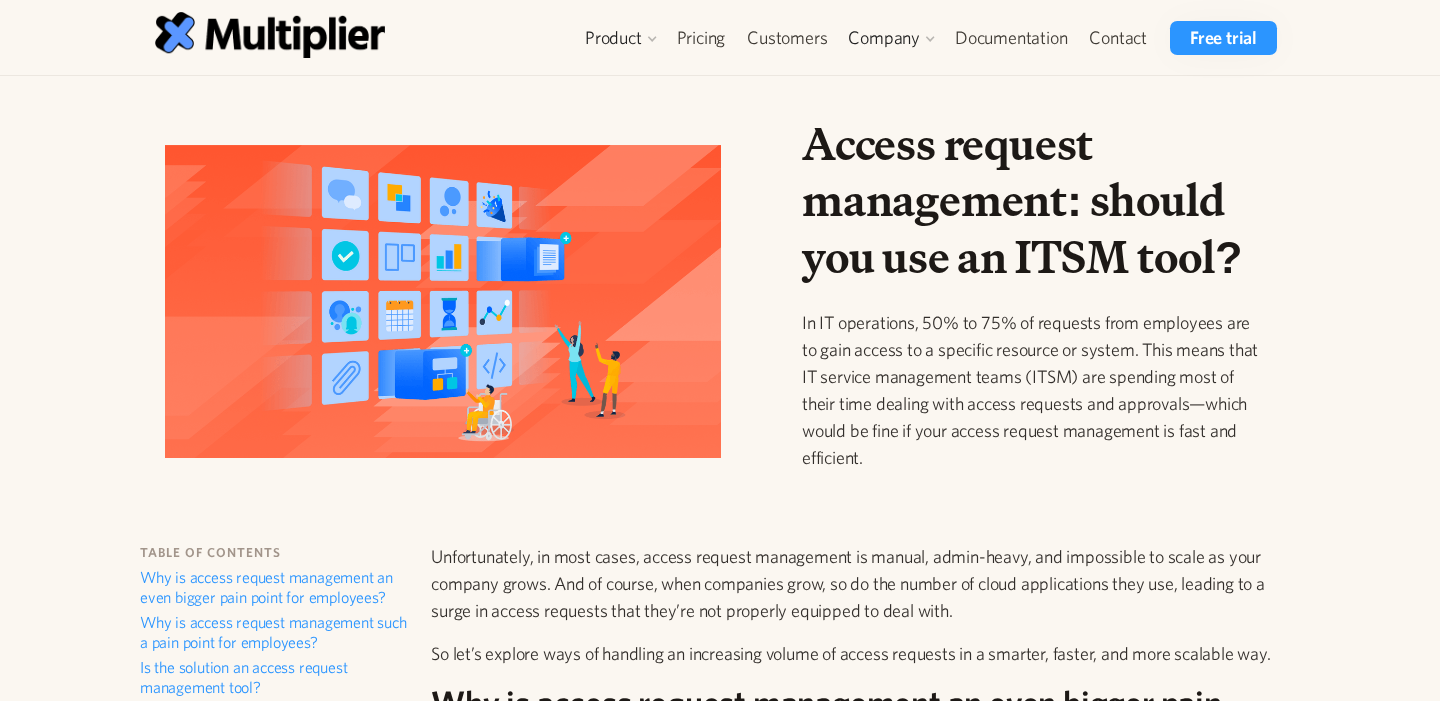 click on "In IT operations, 50% to 75% of requests from employees are to gain access to a specific resource or system. This means that IT service management teams (ITSM) are spending most of their time dealing with access requests and approvals—which would be fine if your access request management is fast and efficient." at bounding box center [1031, 390] 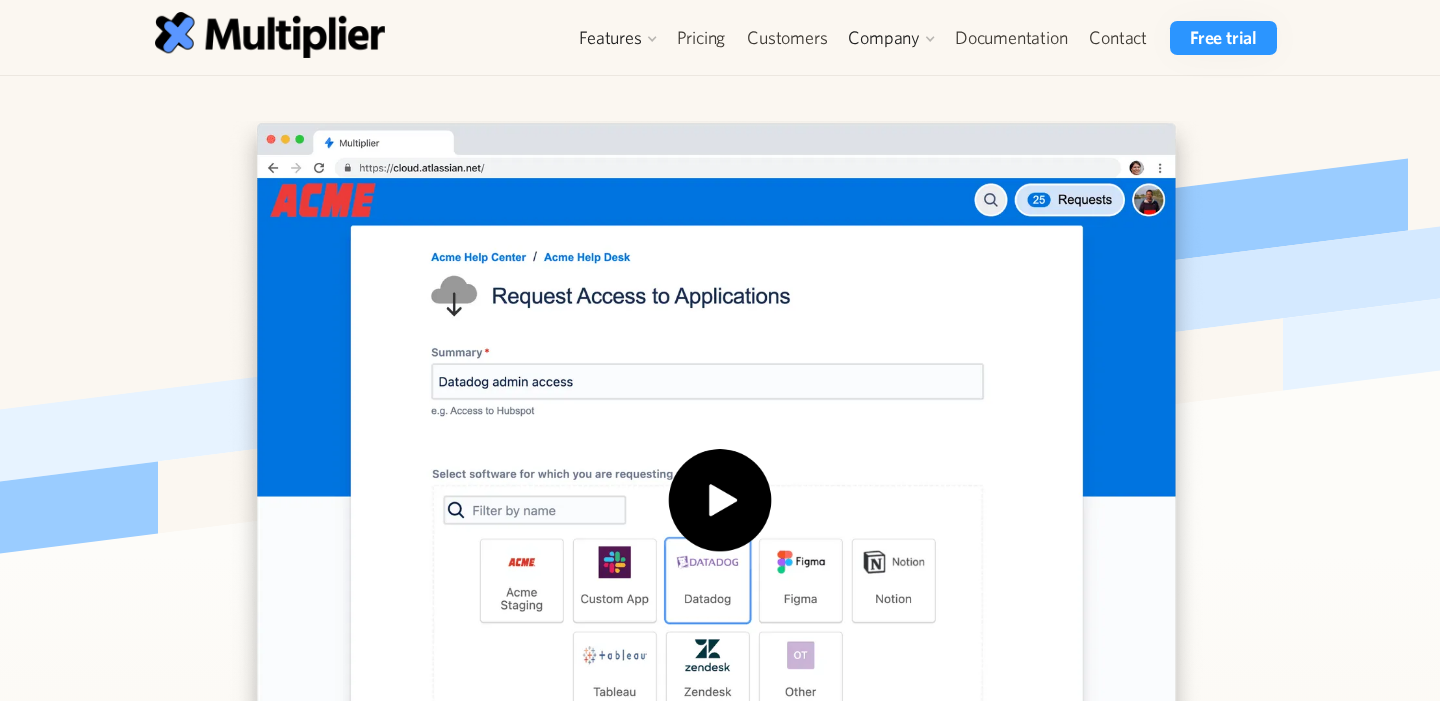 scroll, scrollTop: 0, scrollLeft: 0, axis: both 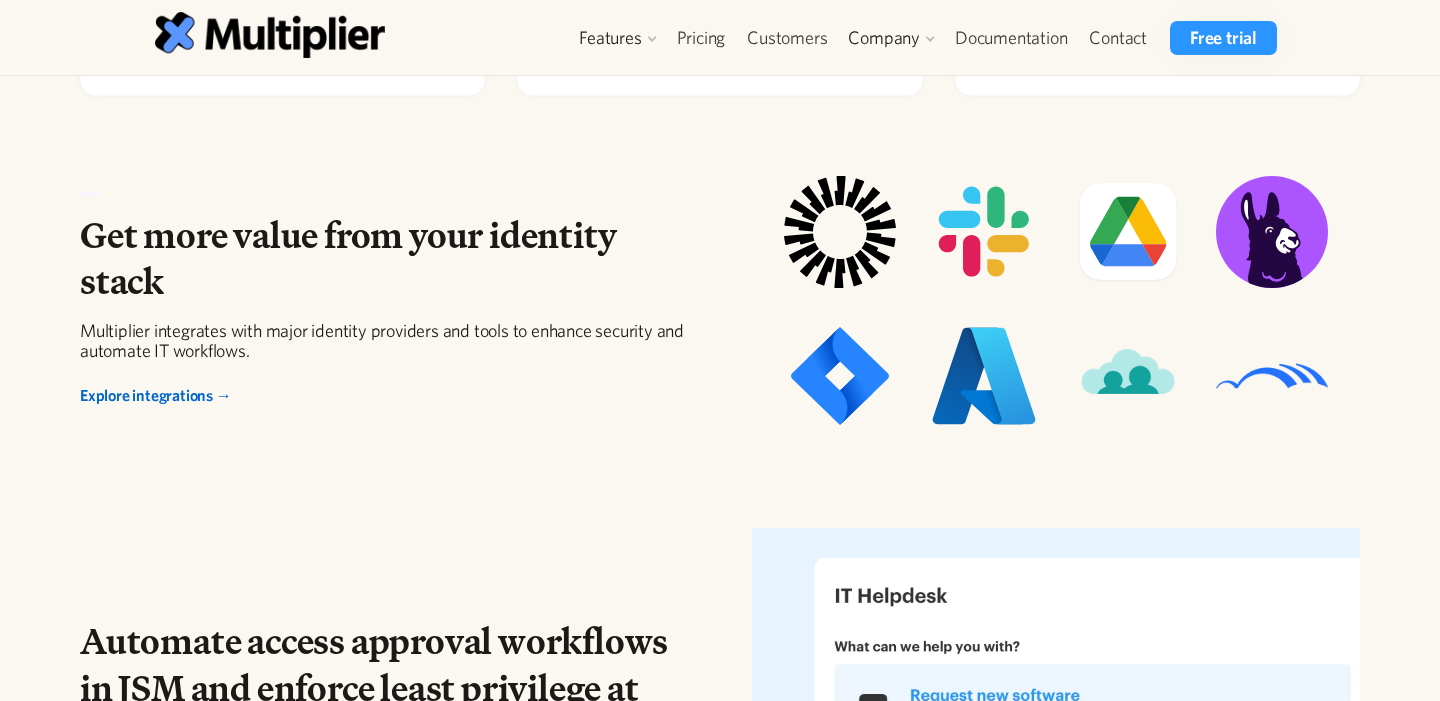 click at bounding box center [1272, 232] 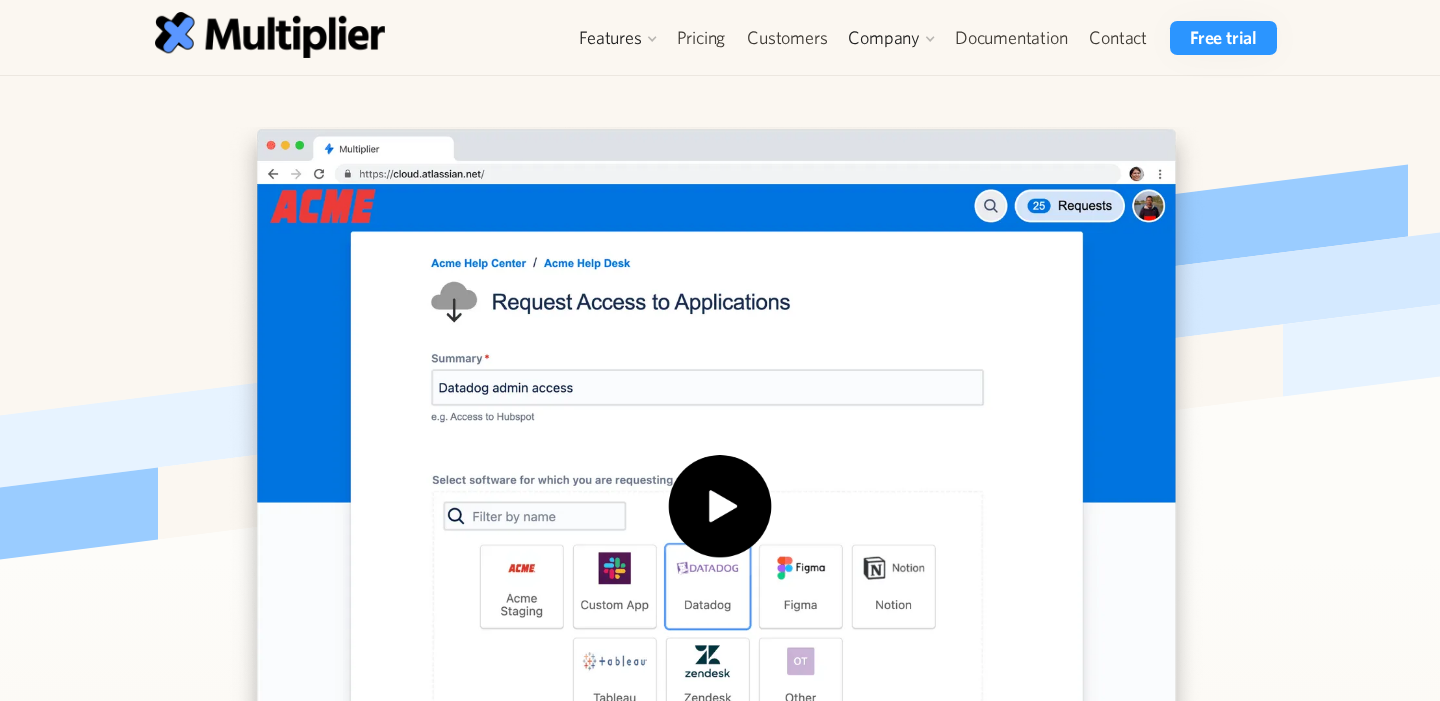 scroll, scrollTop: 387, scrollLeft: 0, axis: vertical 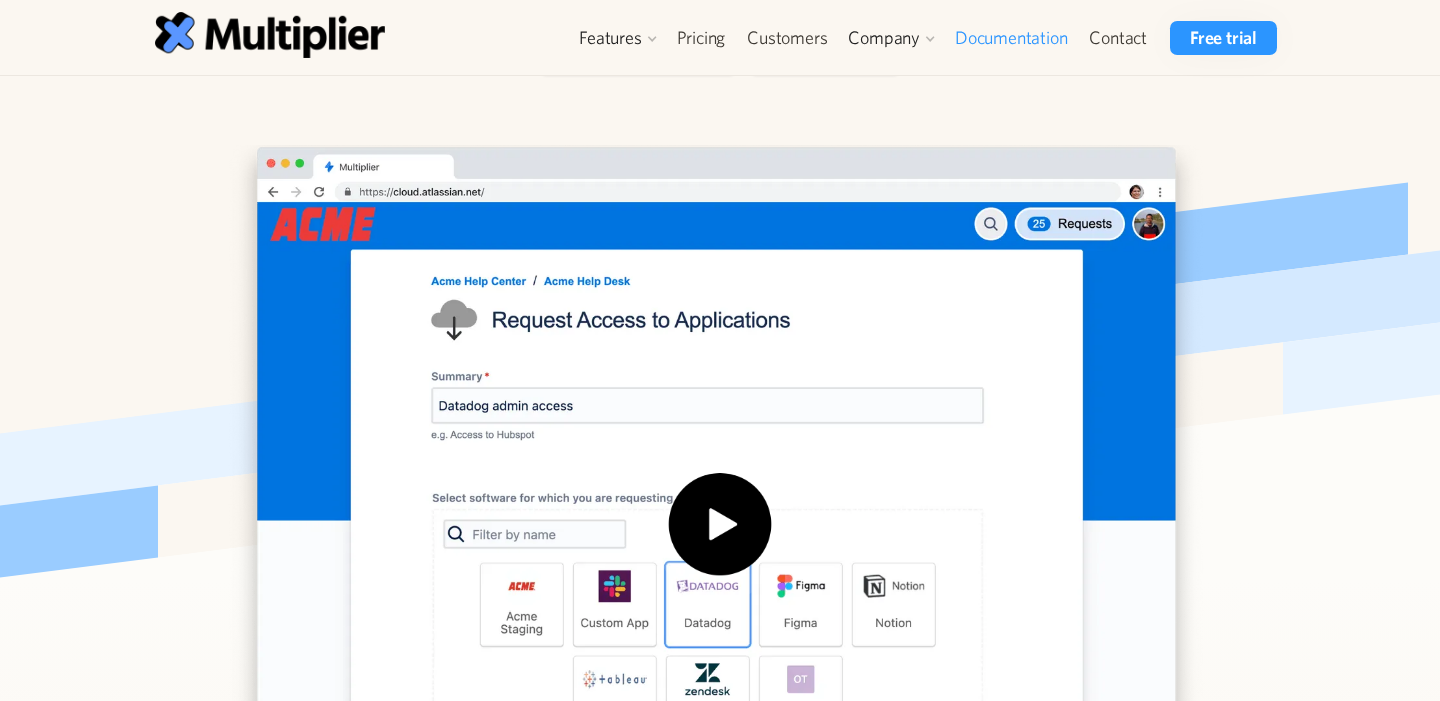 click on "Documentation" at bounding box center (1011, 38) 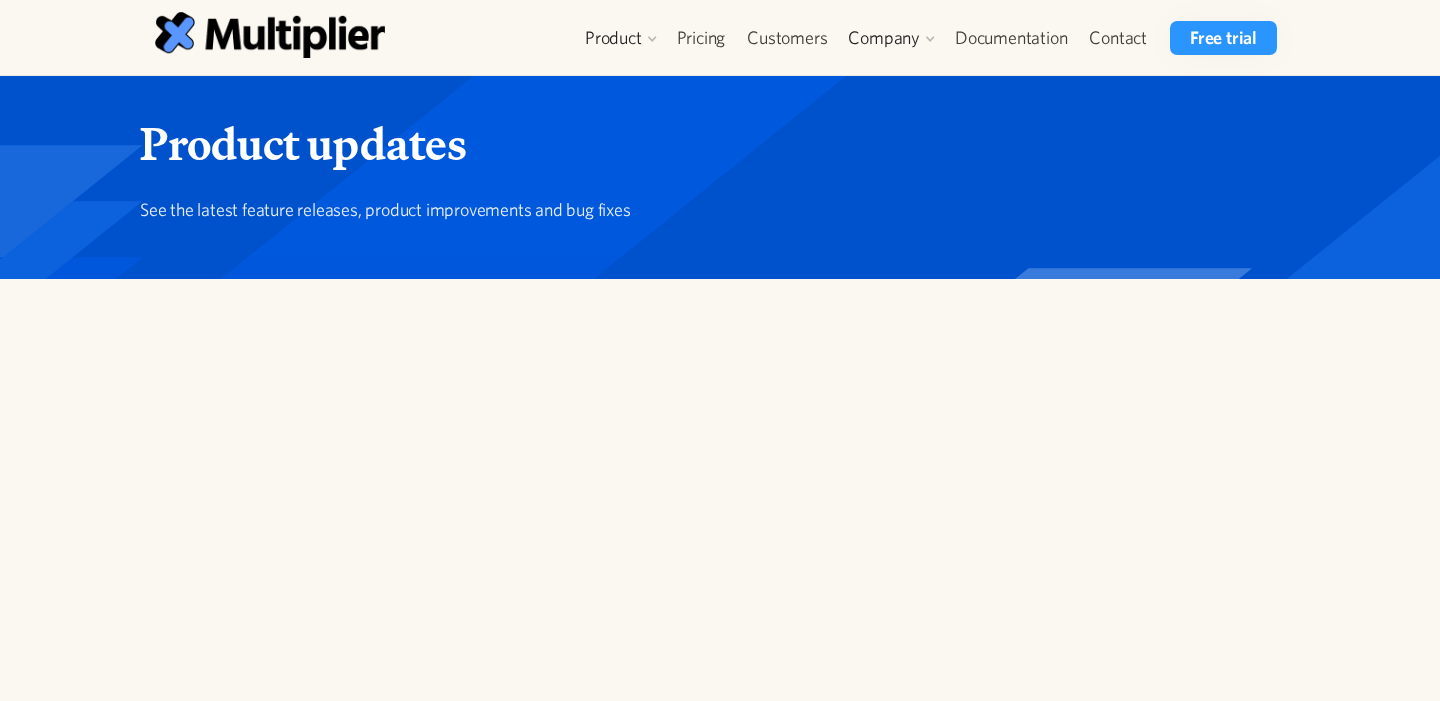 scroll, scrollTop: 0, scrollLeft: 0, axis: both 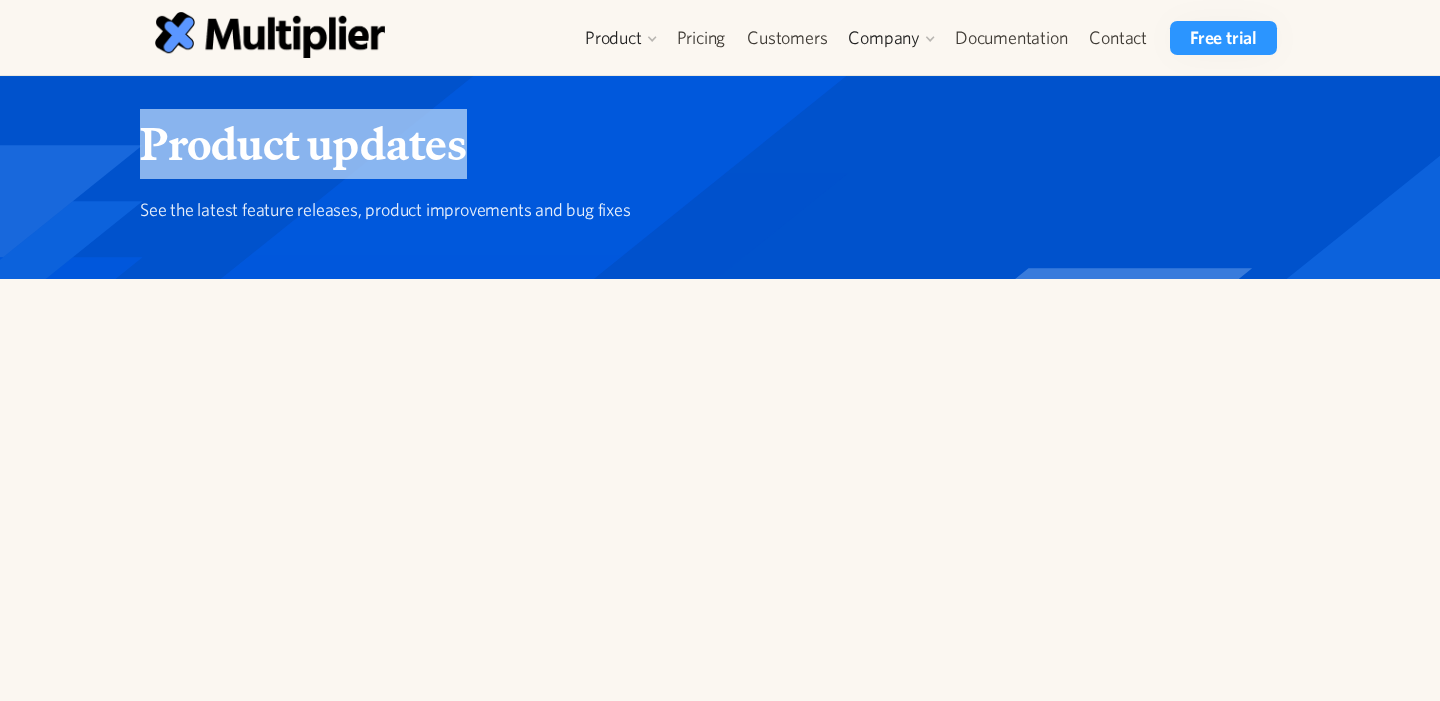 drag, startPoint x: 494, startPoint y: 146, endPoint x: 151, endPoint y: 124, distance: 343.7048 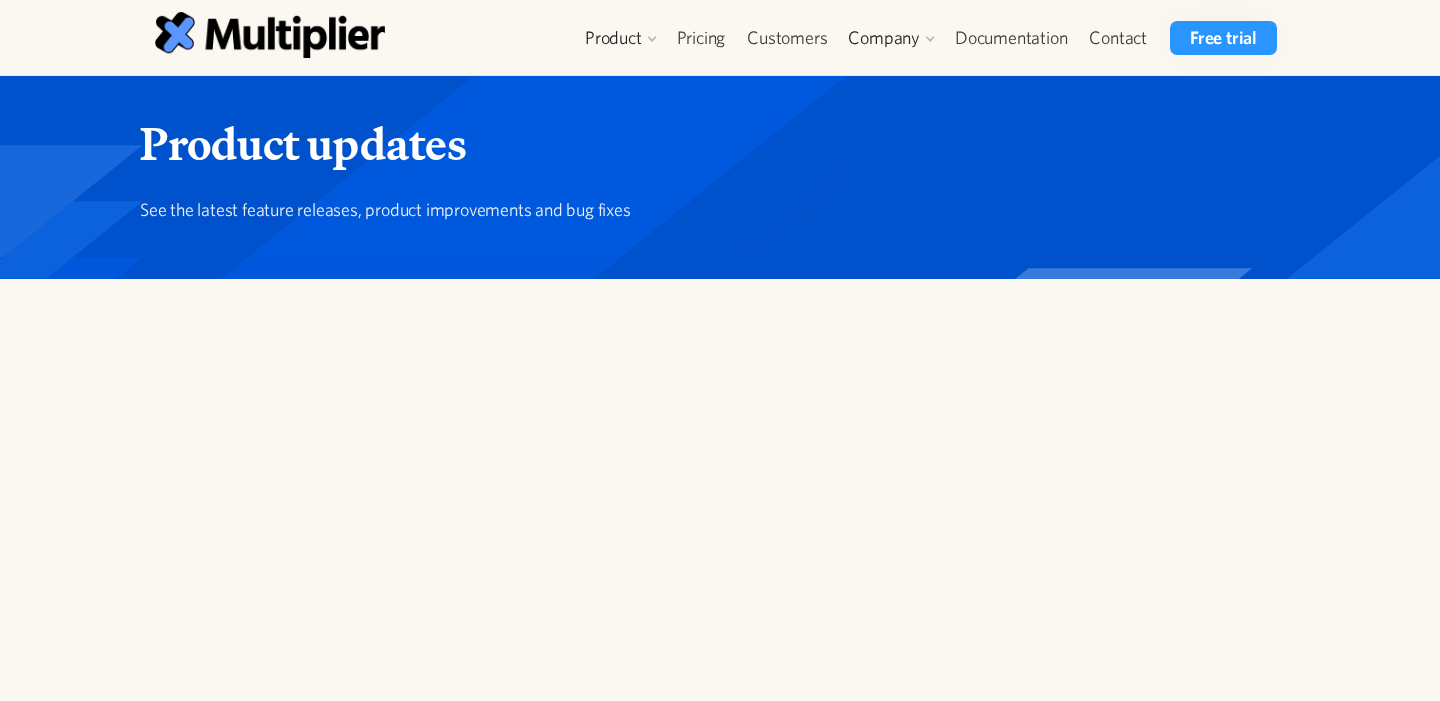 drag, startPoint x: 516, startPoint y: 555, endPoint x: 231, endPoint y: 459, distance: 300.7341 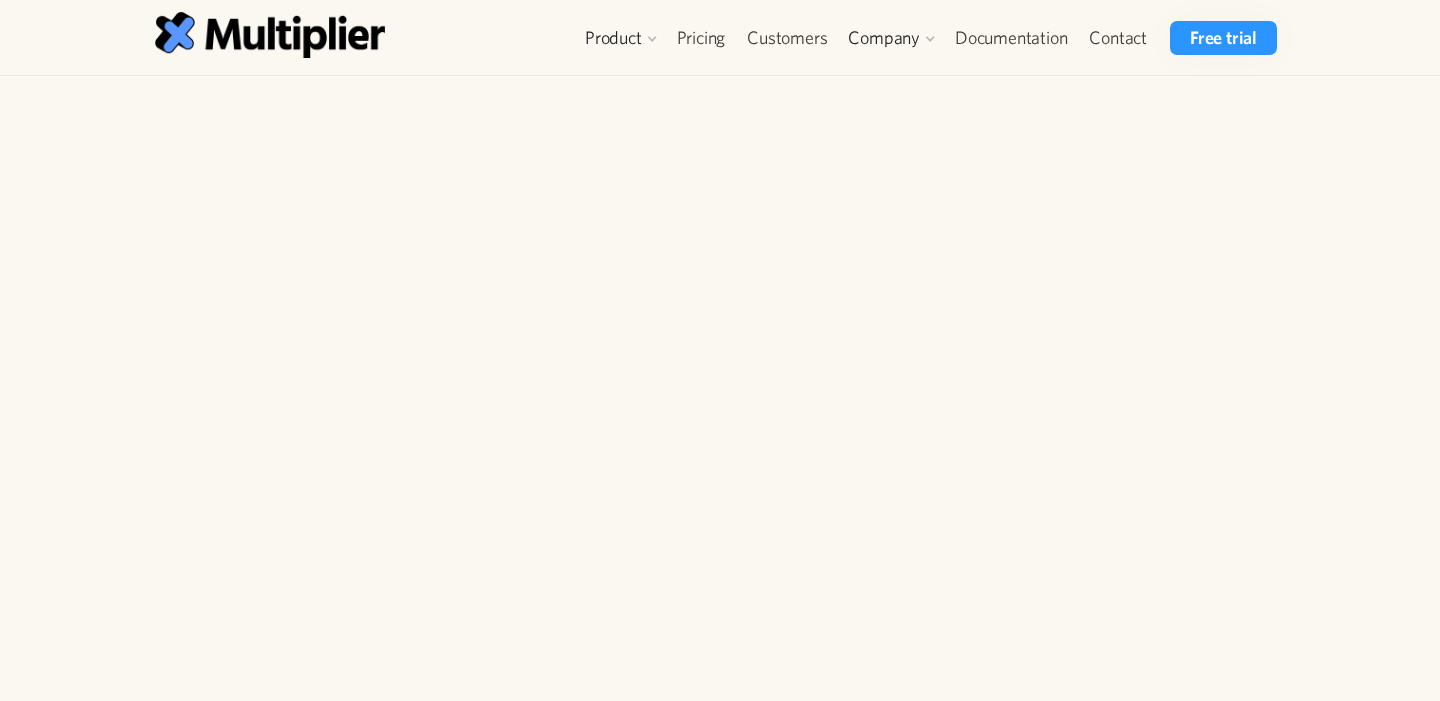 scroll, scrollTop: 252, scrollLeft: 0, axis: vertical 